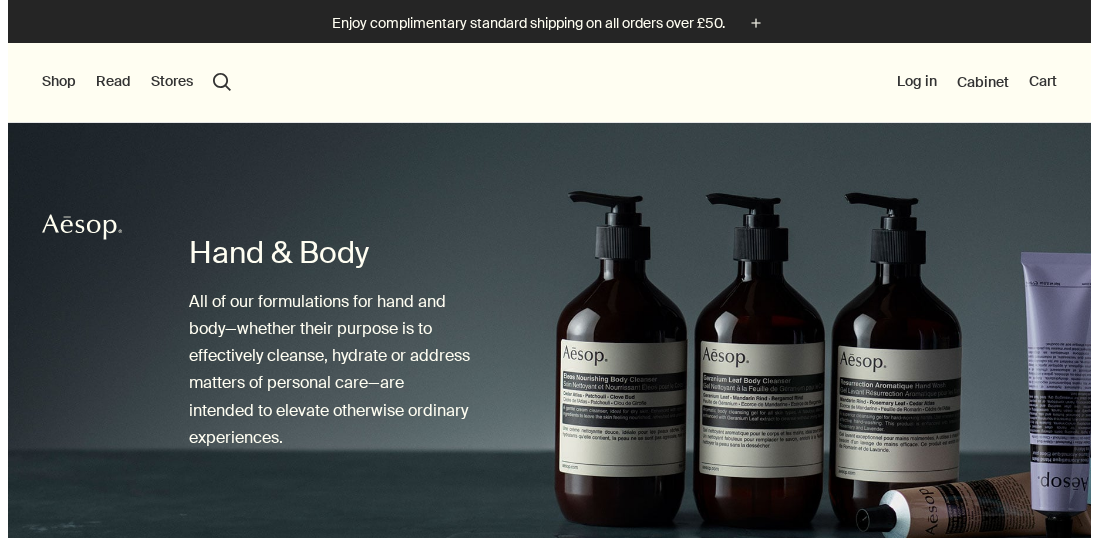 scroll, scrollTop: 0, scrollLeft: 0, axis: both 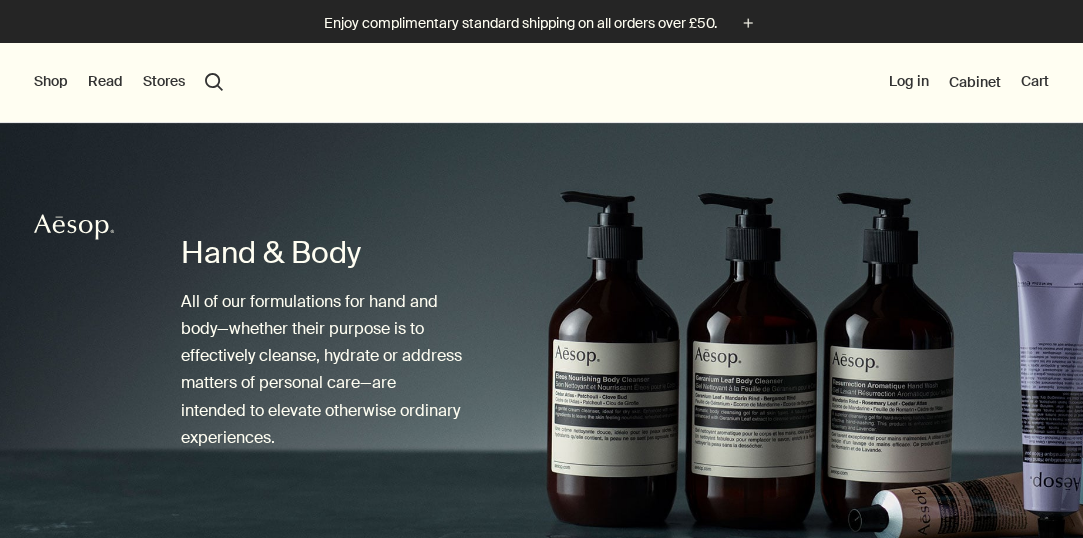 click on "Log in" at bounding box center (909, 82) 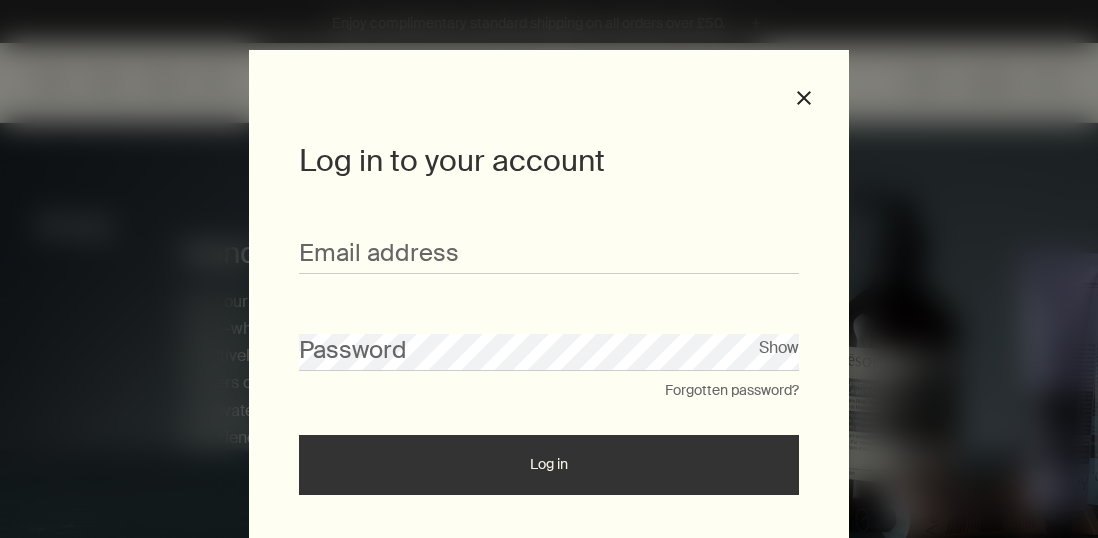 scroll, scrollTop: 0, scrollLeft: 0, axis: both 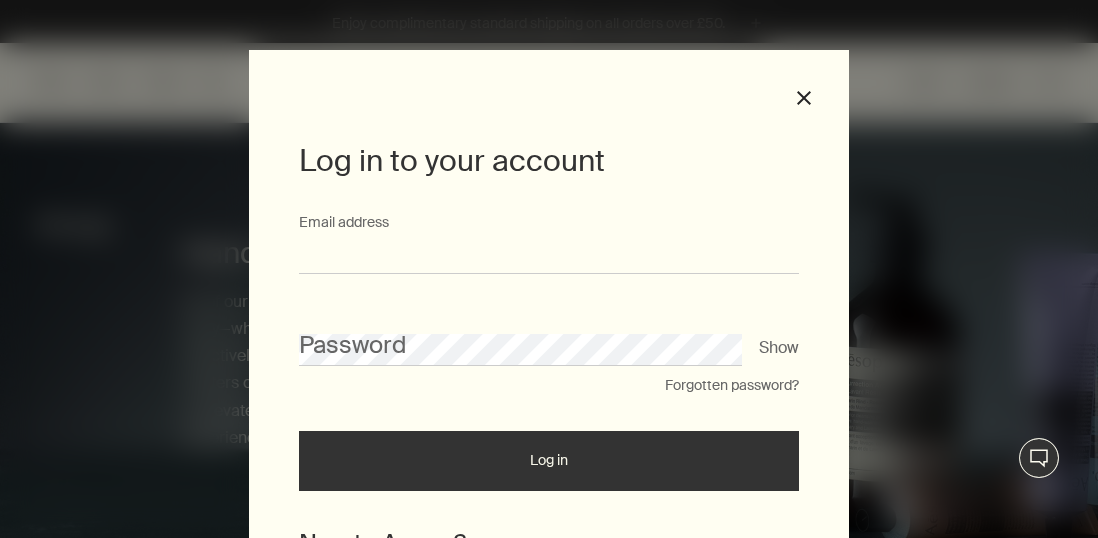 type on "**********" 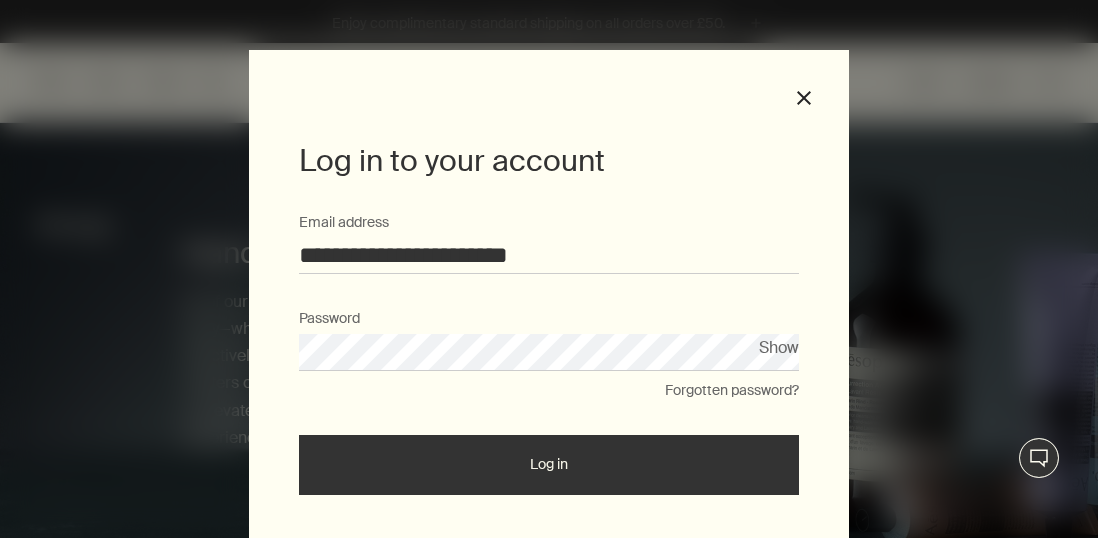 click on "Log in" at bounding box center (549, 465) 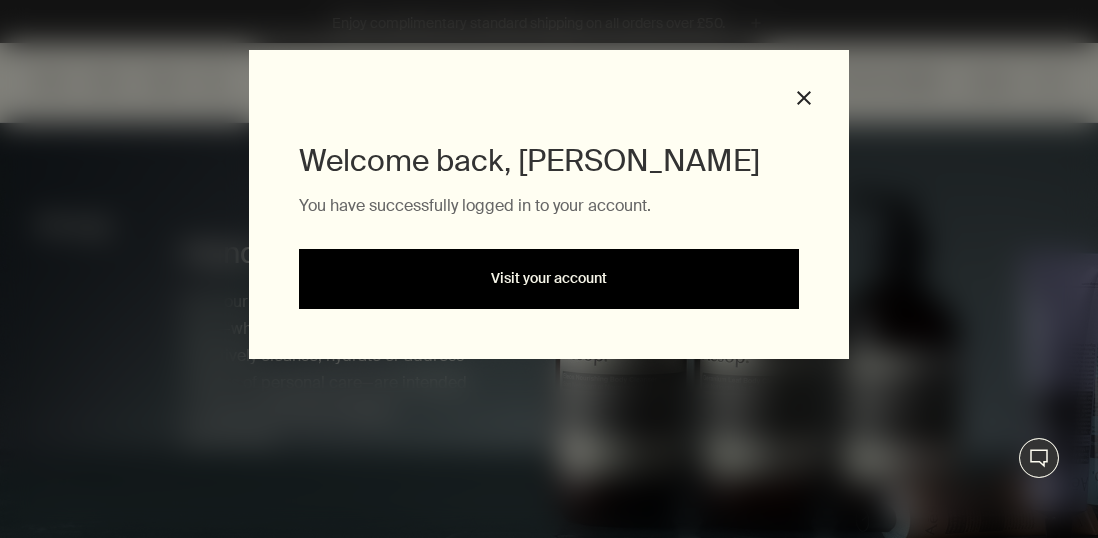 click on "Visit your account" at bounding box center [549, 279] 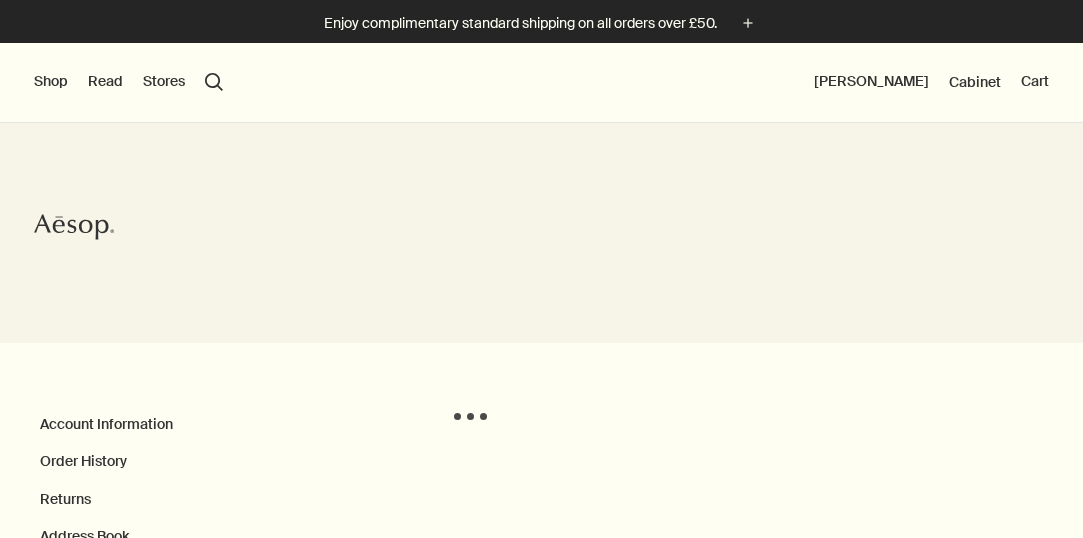 scroll, scrollTop: 0, scrollLeft: 0, axis: both 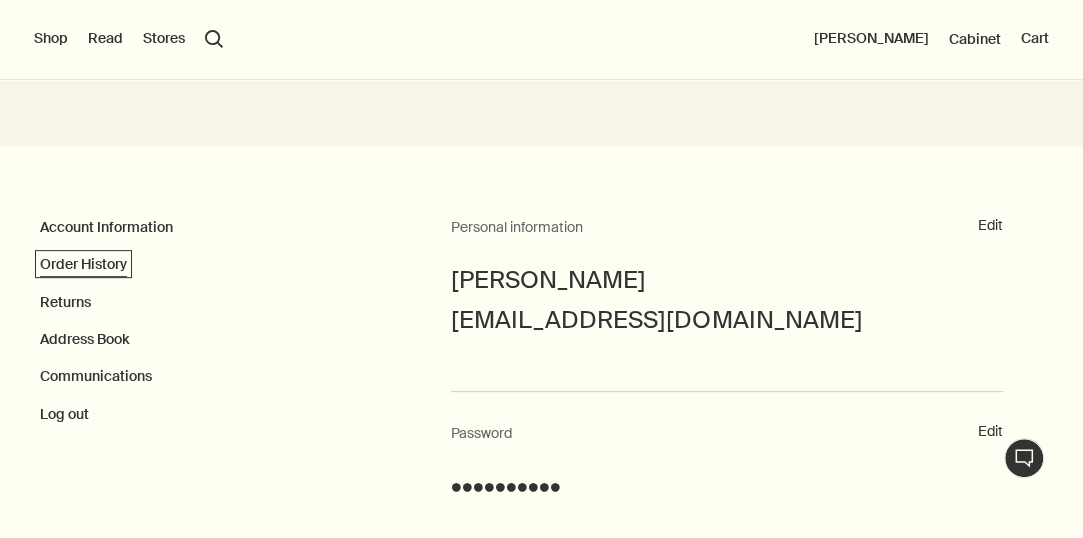 click on "Order History" at bounding box center (83, 264) 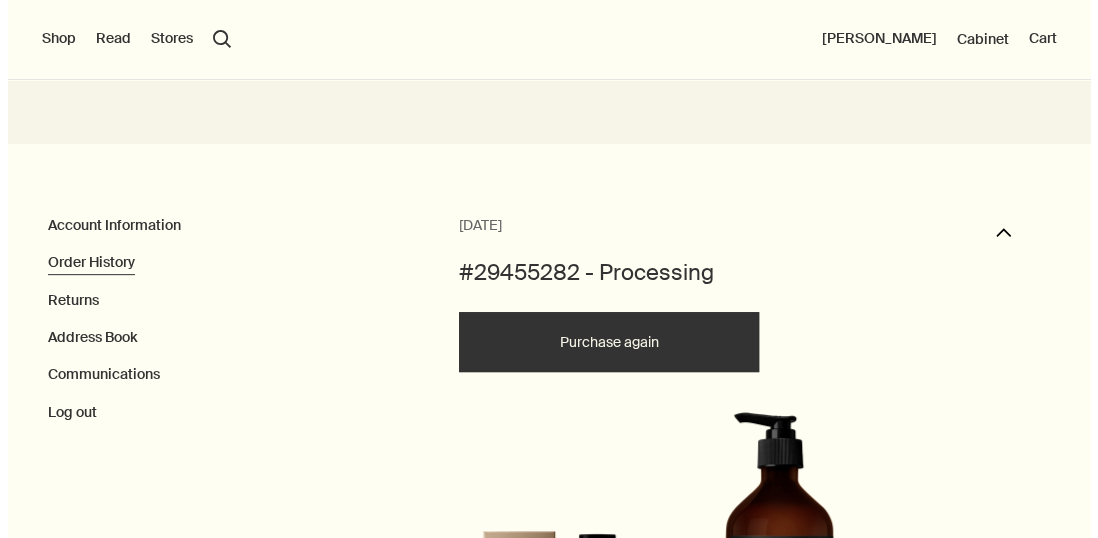 scroll, scrollTop: 200, scrollLeft: 0, axis: vertical 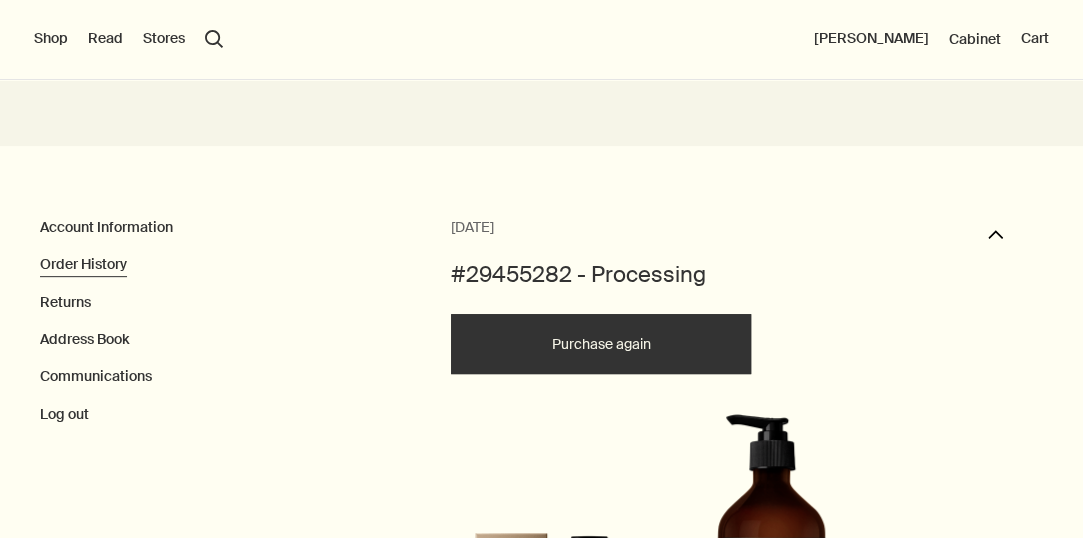 click on "Shop" at bounding box center [51, 39] 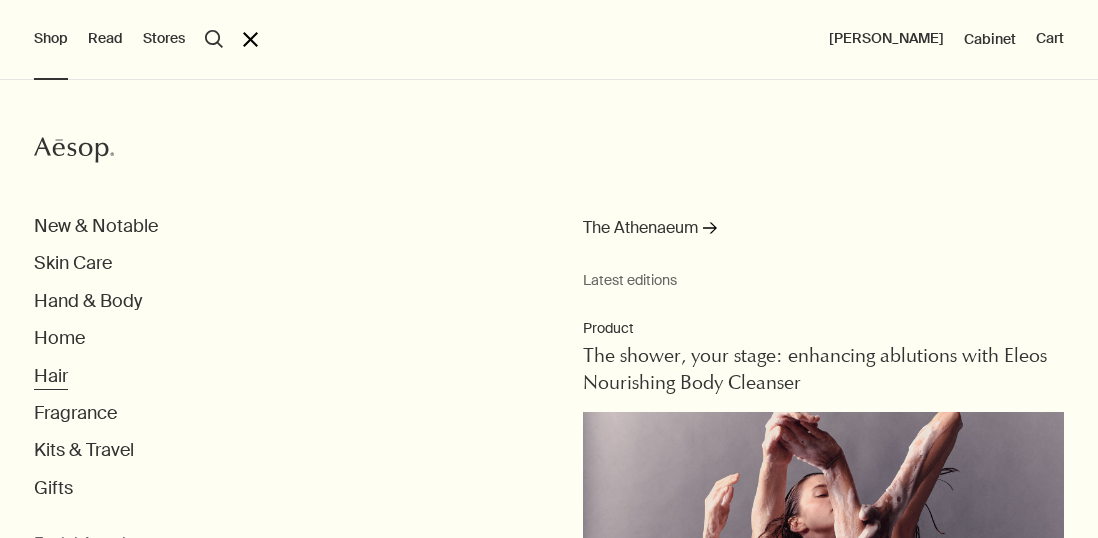 click on "Hair" at bounding box center [51, 376] 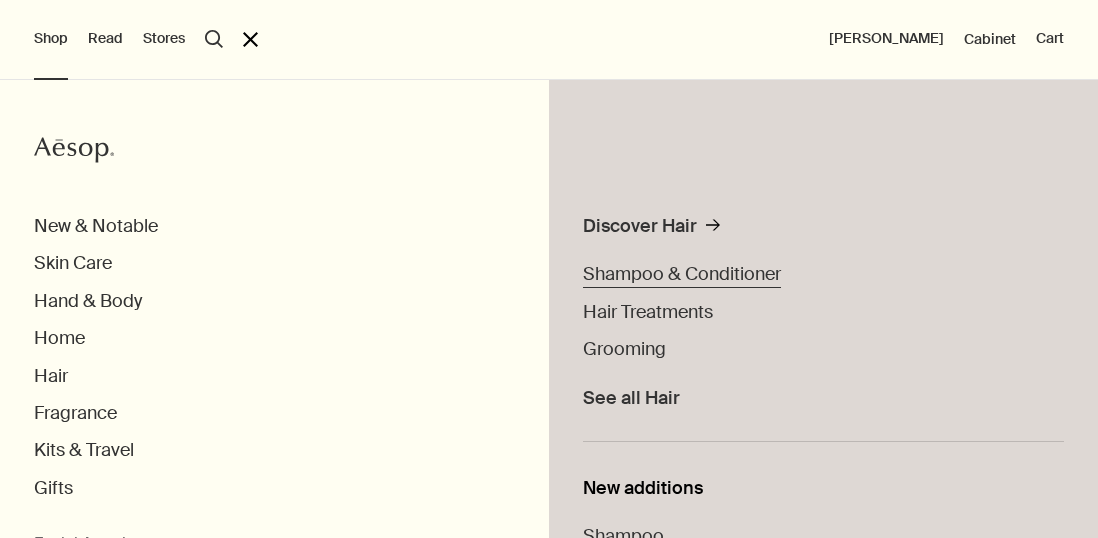 click on "Shampoo & Conditioner" at bounding box center [682, 274] 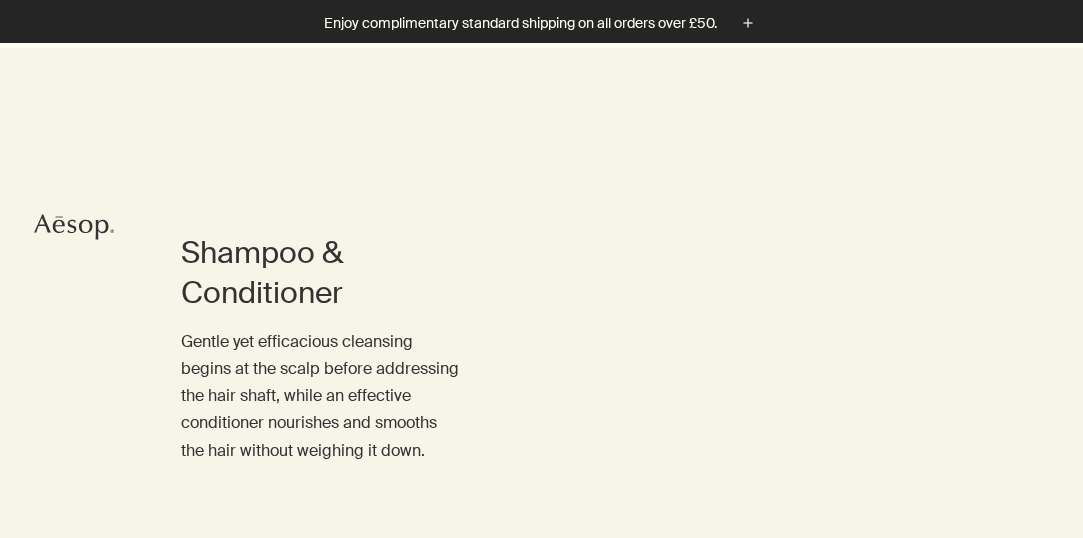 scroll, scrollTop: 500, scrollLeft: 0, axis: vertical 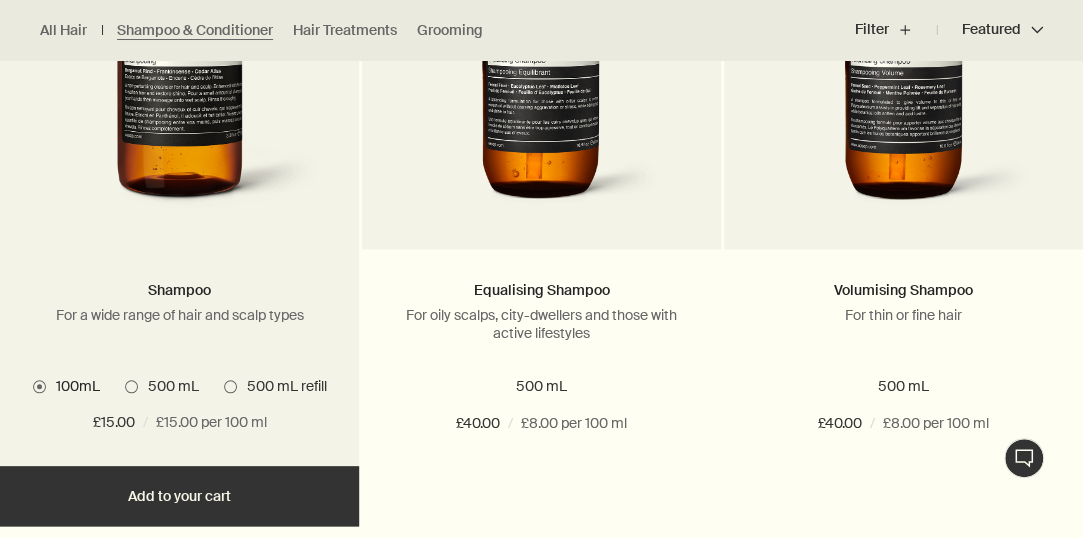 click at bounding box center (131, 386) 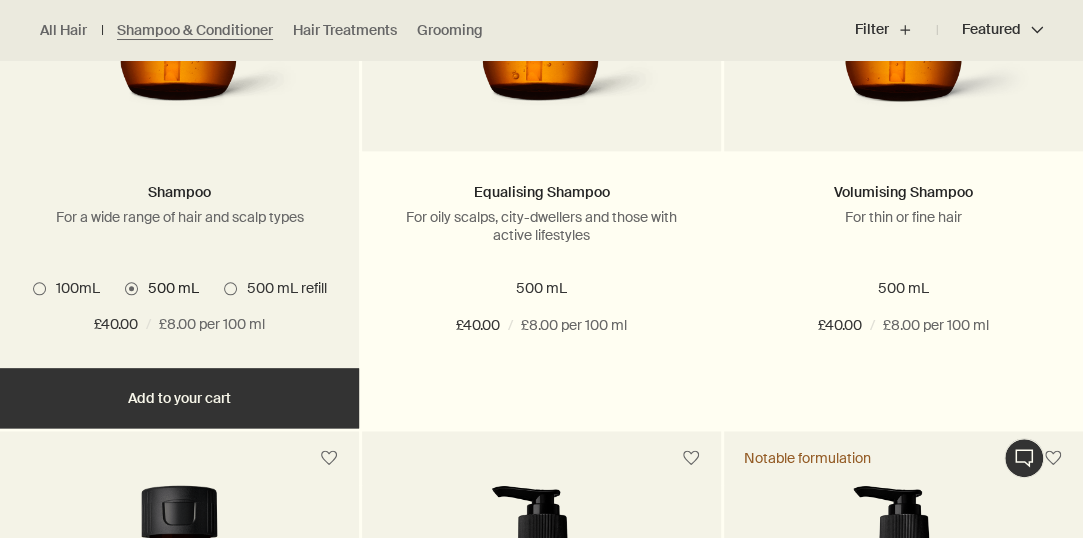 scroll, scrollTop: 900, scrollLeft: 0, axis: vertical 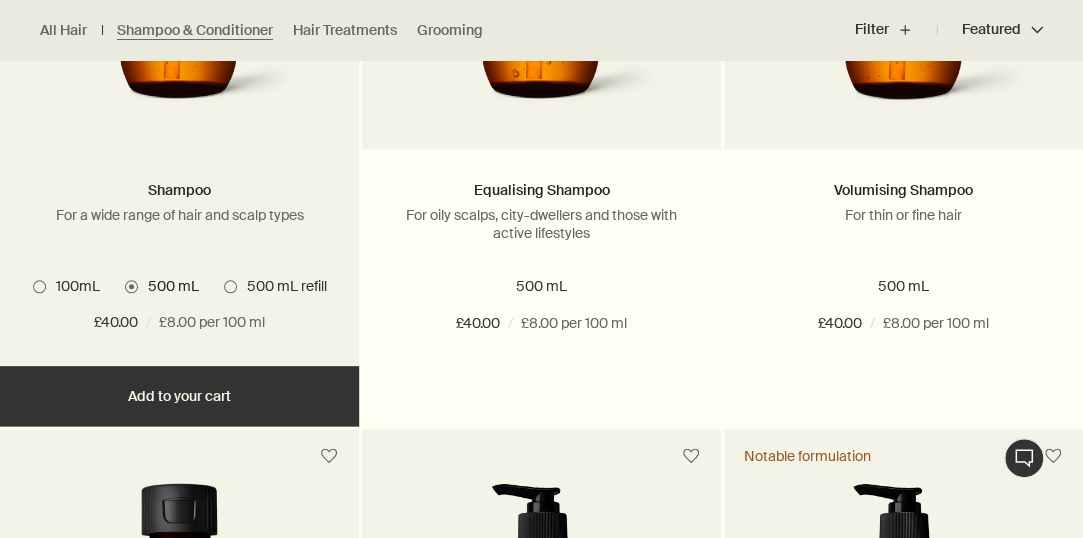 click on "Add Add to your cart" at bounding box center [179, 396] 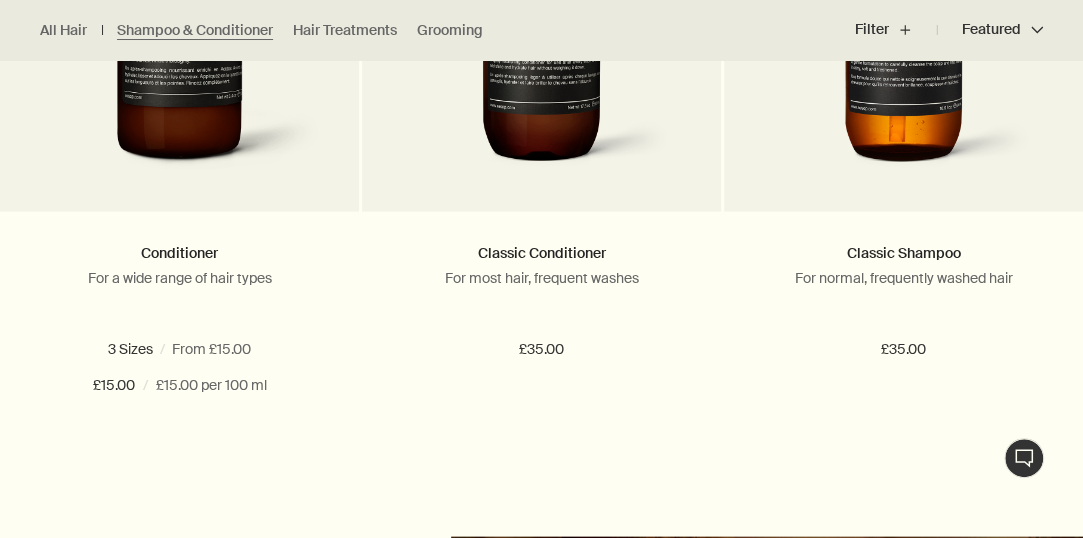 scroll, scrollTop: 1500, scrollLeft: 0, axis: vertical 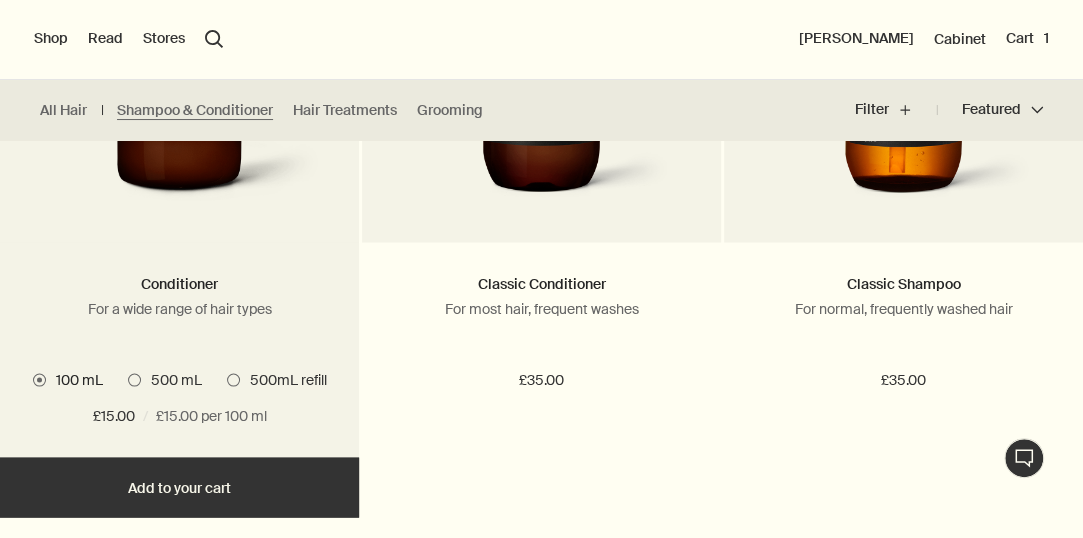 click on "500 mL" at bounding box center [165, 379] 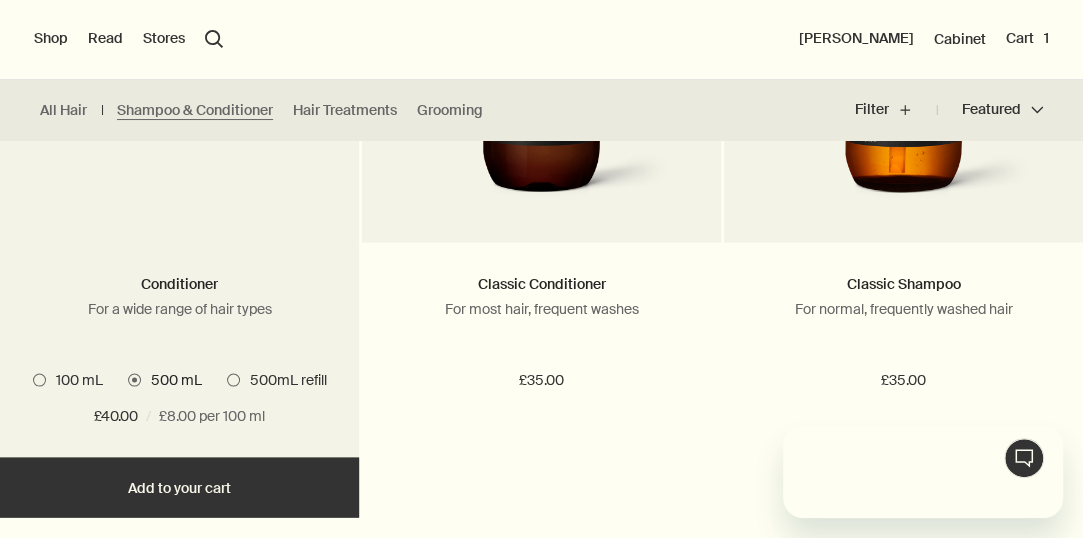 scroll, scrollTop: 0, scrollLeft: 0, axis: both 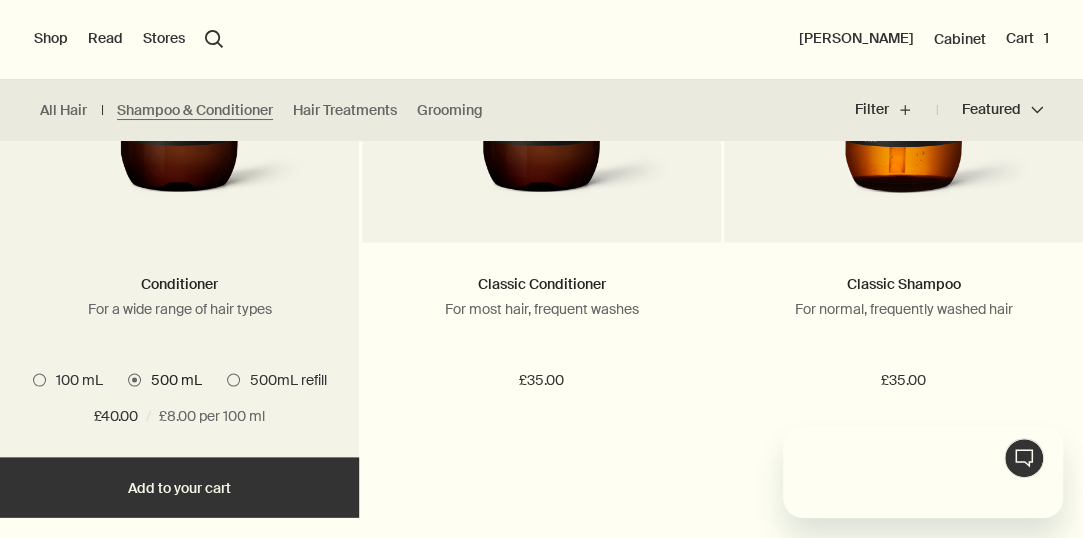 click on "Add Add to your cart" at bounding box center [179, 487] 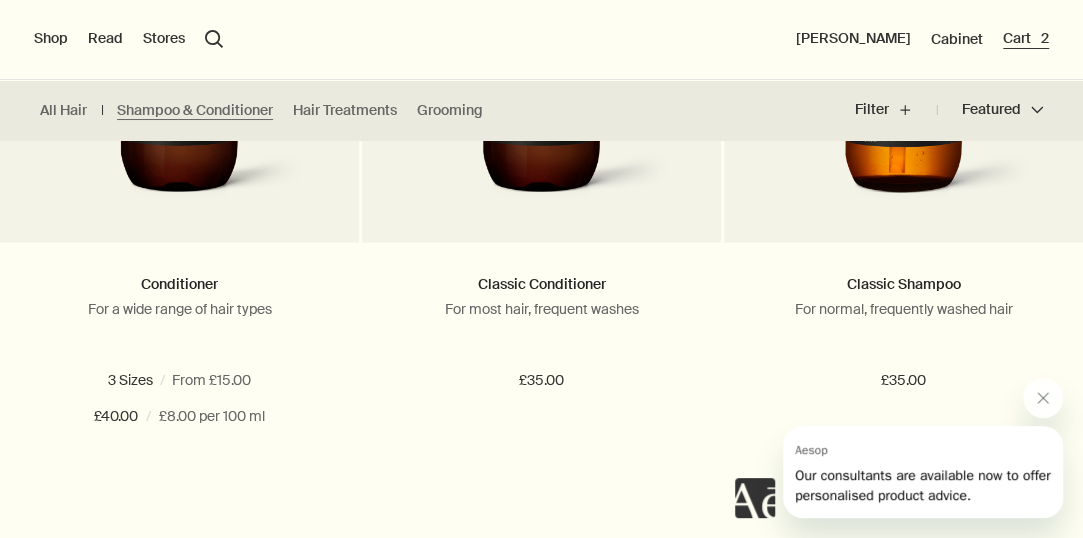 click on "Cart 2" at bounding box center (1026, 39) 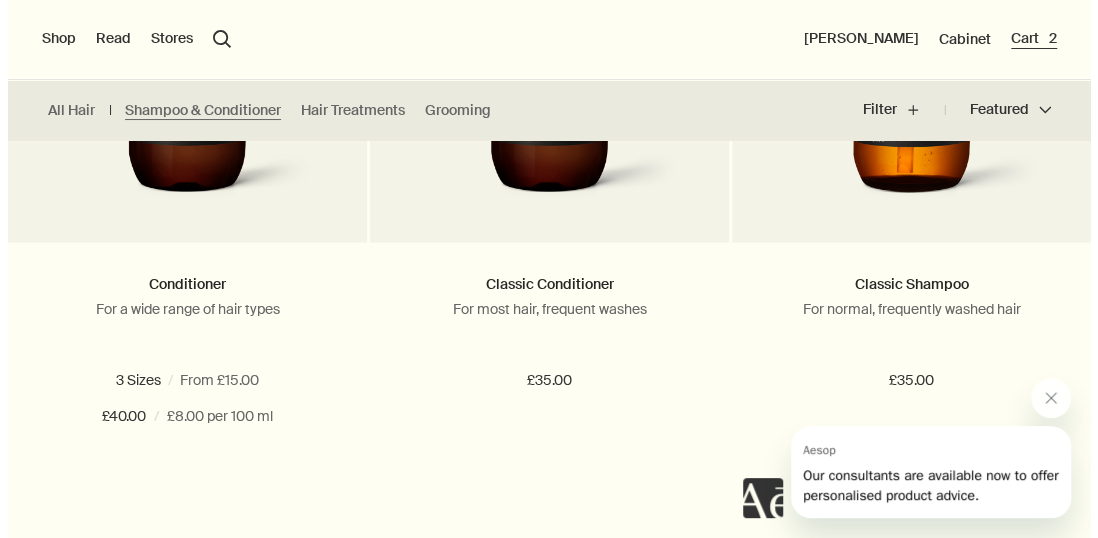 scroll, scrollTop: 0, scrollLeft: 0, axis: both 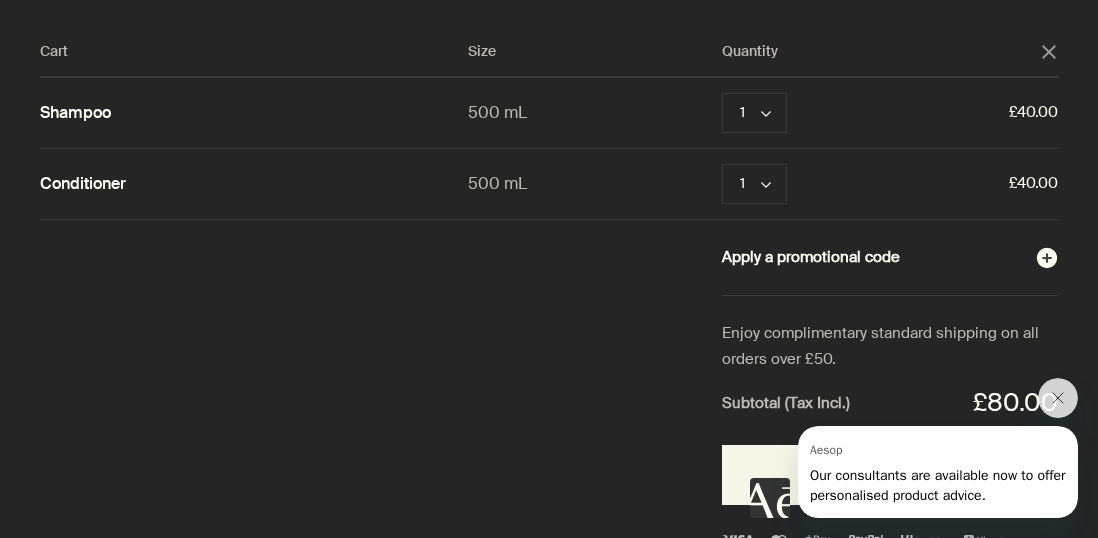 click 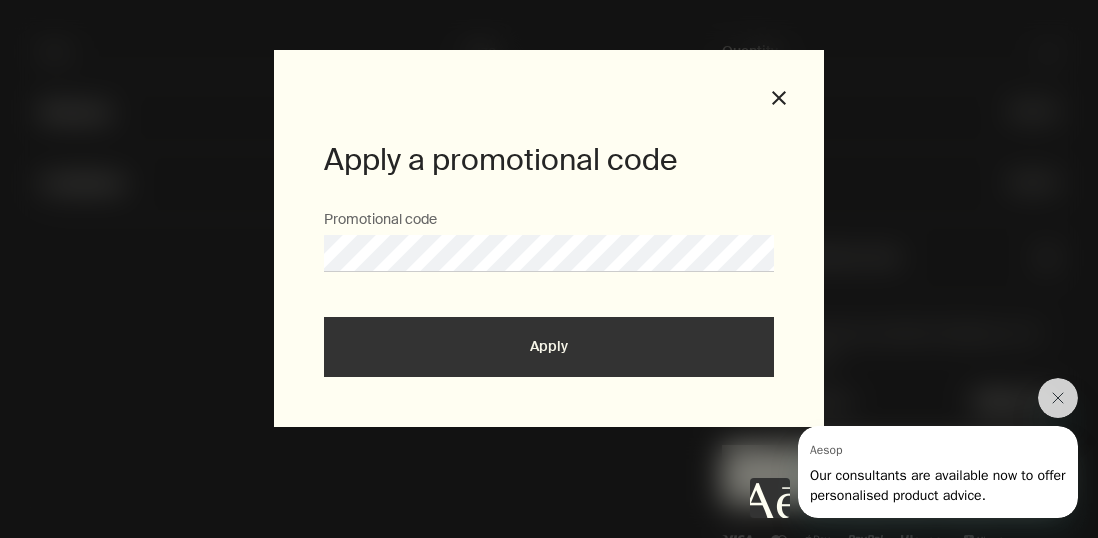 click on "Apply" at bounding box center (549, 347) 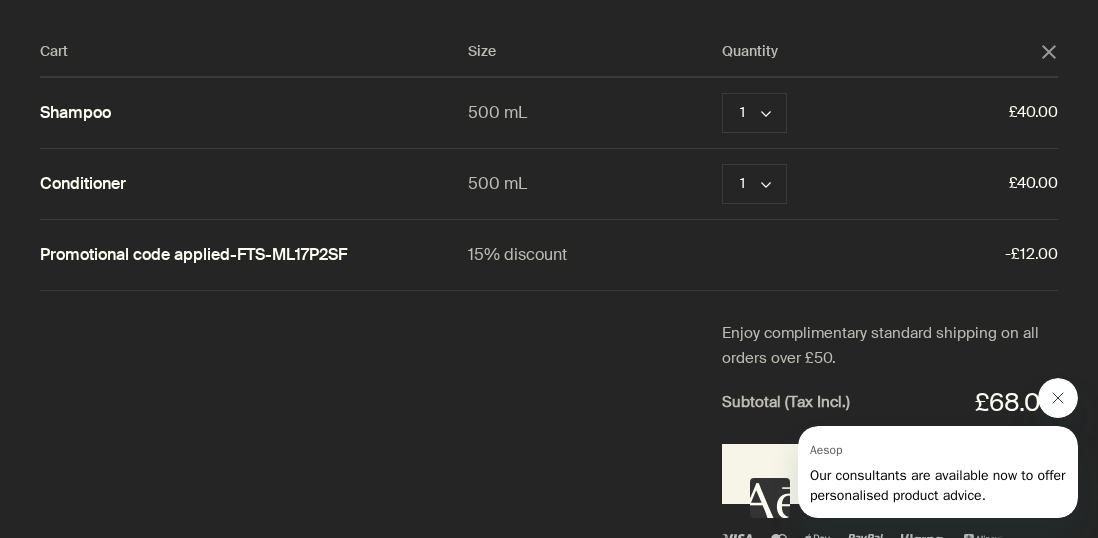 click 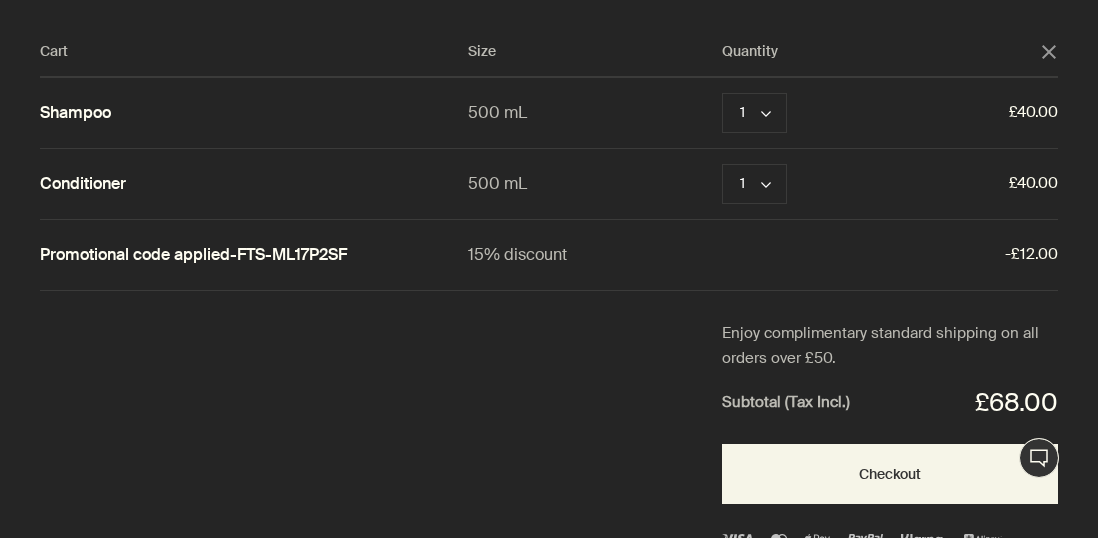 scroll, scrollTop: 69, scrollLeft: 0, axis: vertical 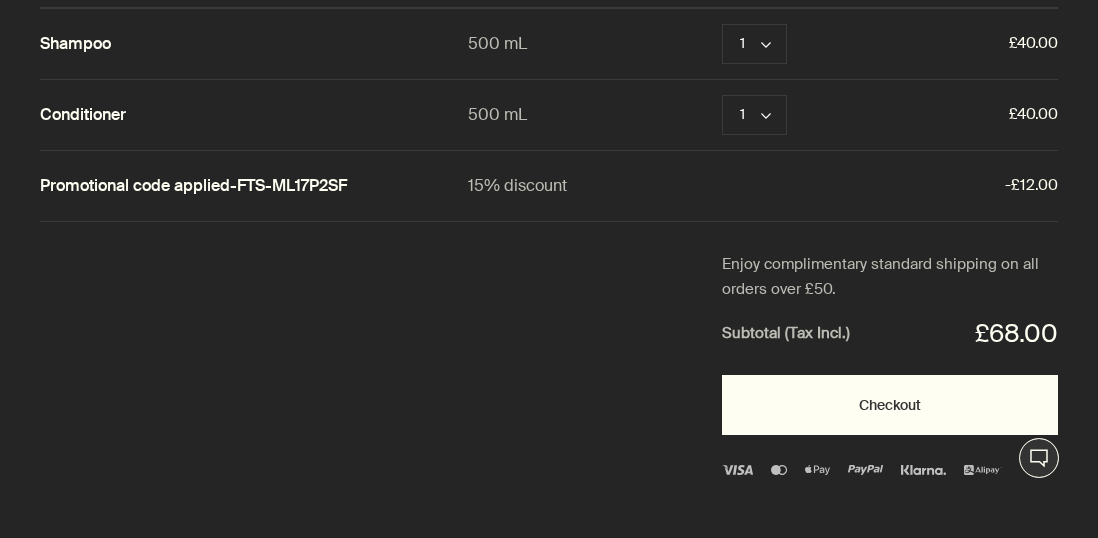 click on "Checkout" at bounding box center [890, 405] 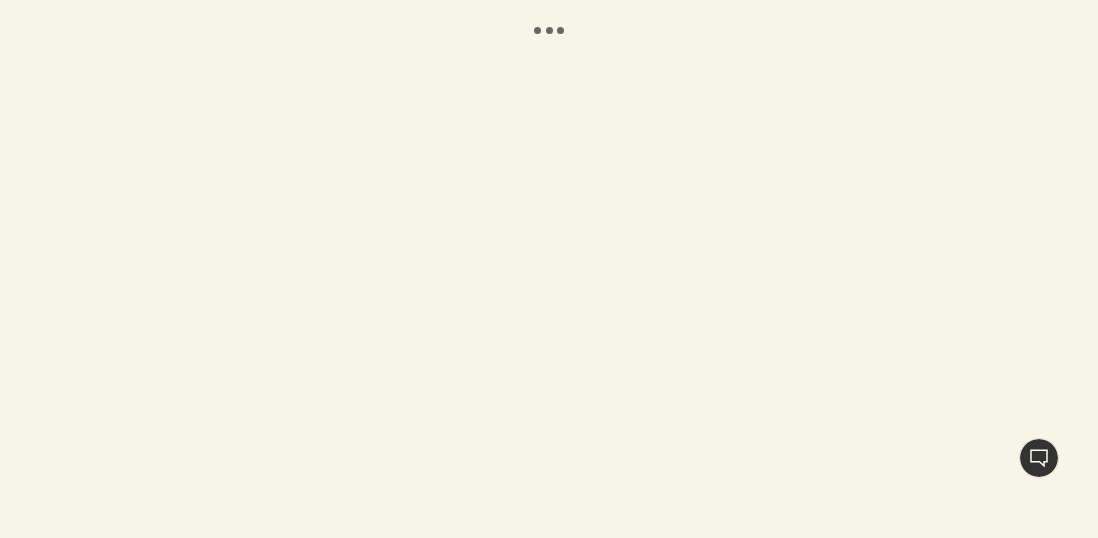 scroll, scrollTop: 0, scrollLeft: 0, axis: both 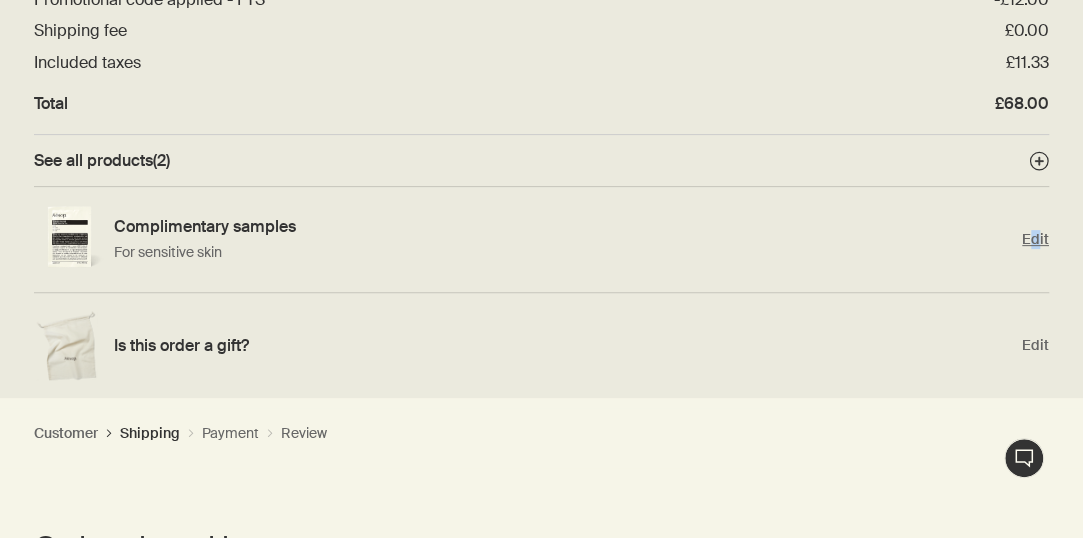 click on "Edit" at bounding box center (1035, 239) 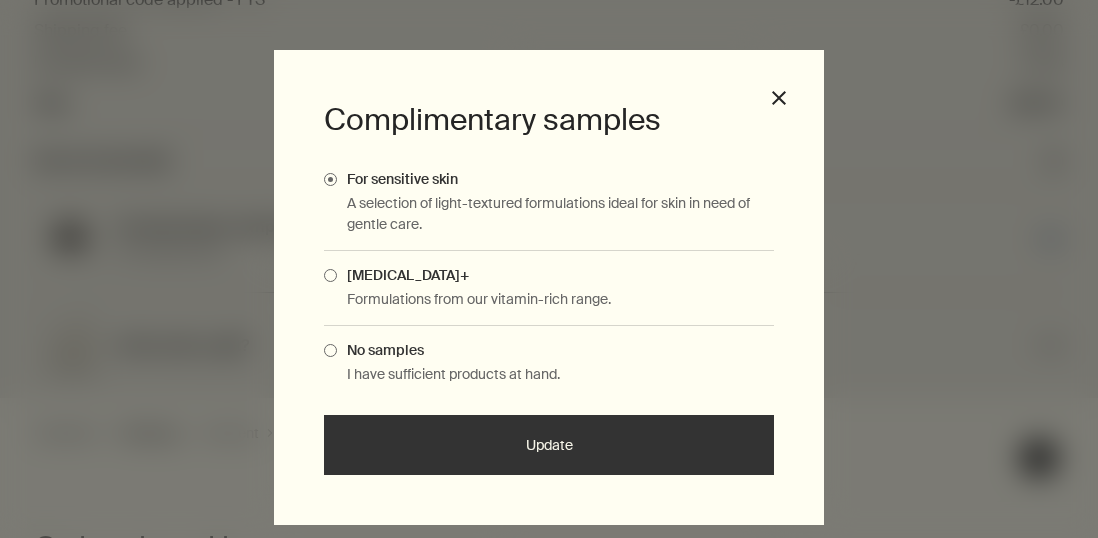 click on "Update" at bounding box center [549, 445] 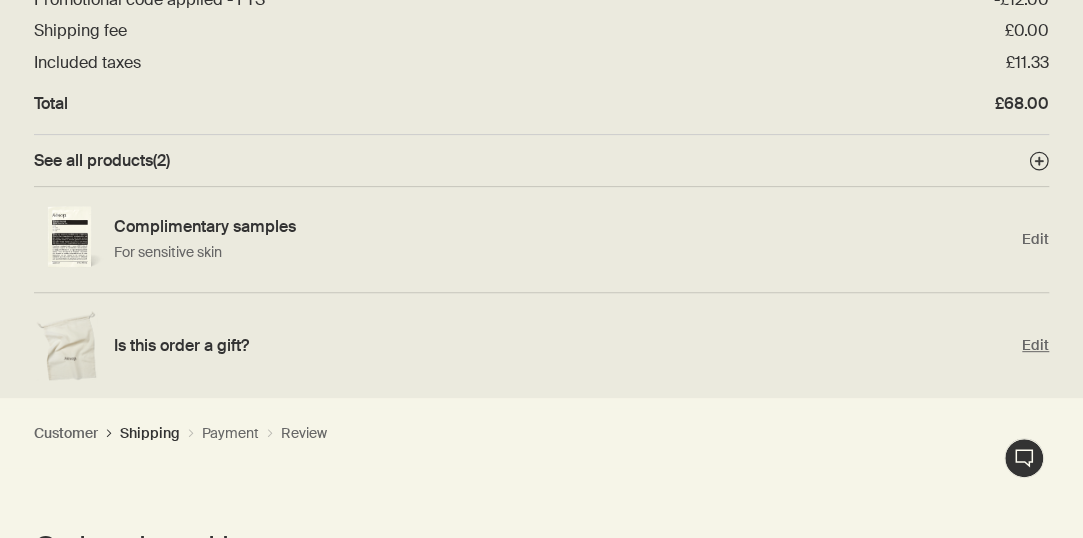 click on "Edit" at bounding box center [1035, 345] 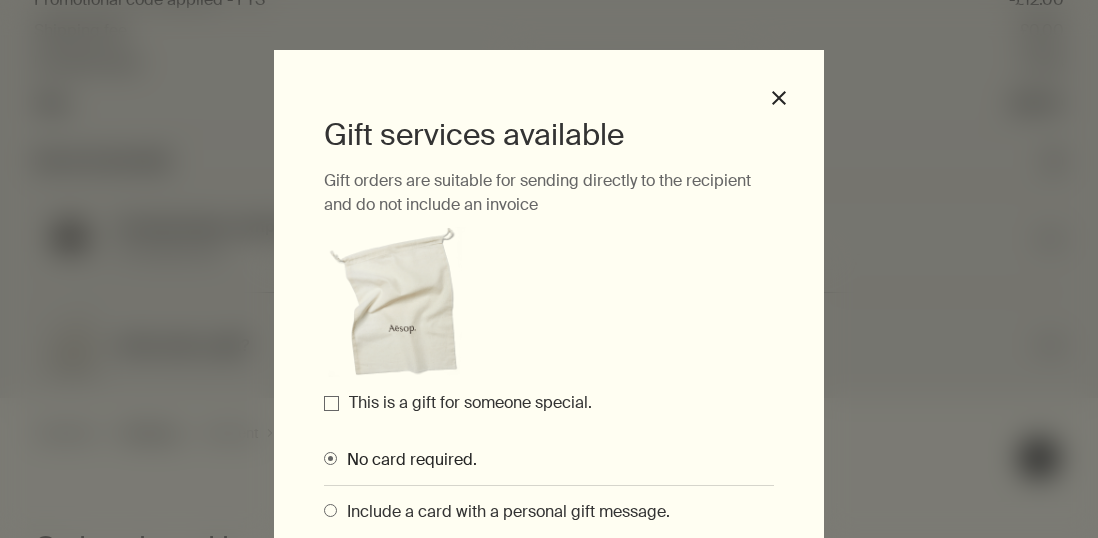 click on "This is a gift for someone special." at bounding box center (331, 403) 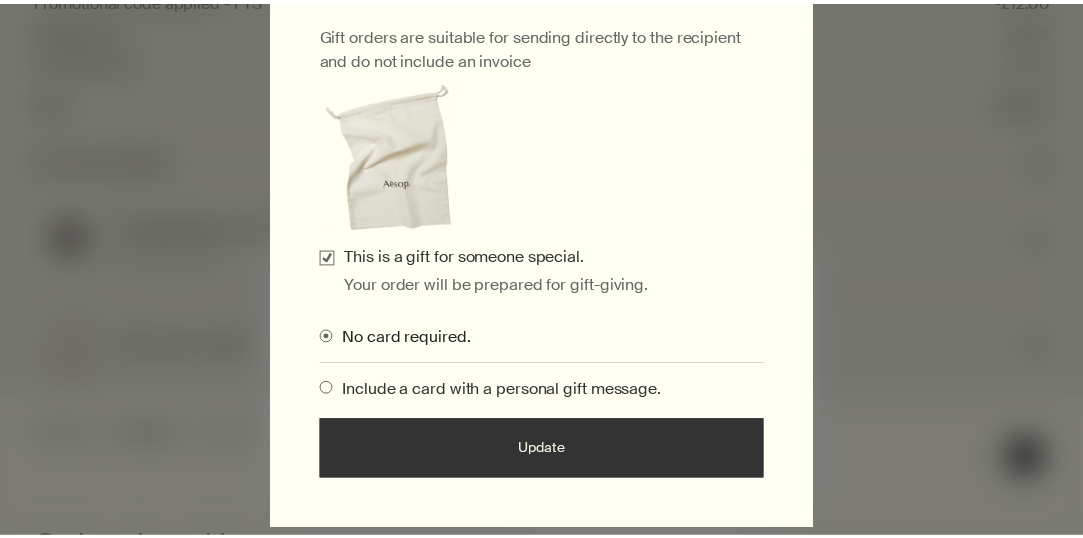 scroll, scrollTop: 188, scrollLeft: 0, axis: vertical 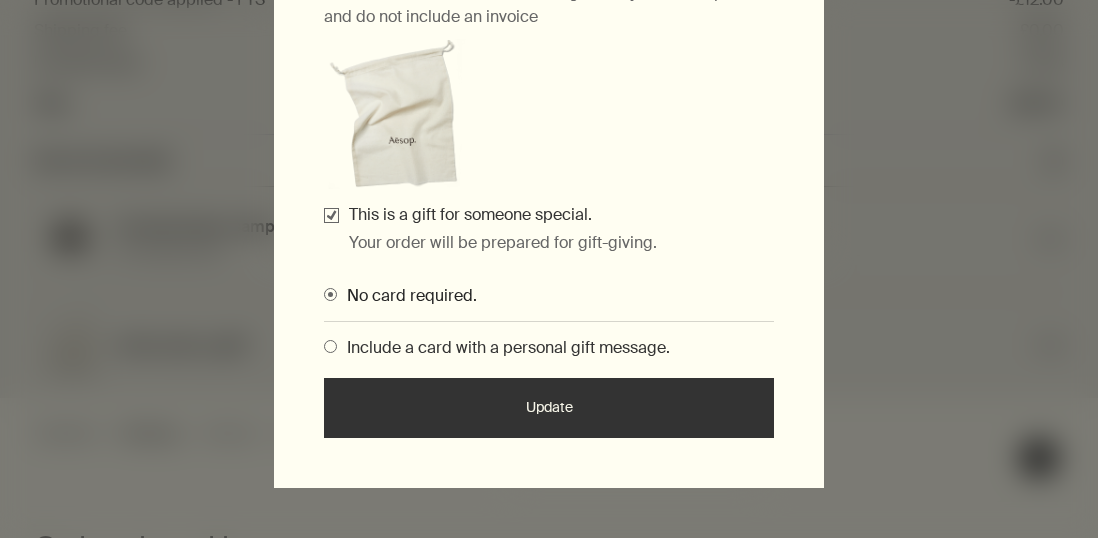 click on "Update" at bounding box center (549, 408) 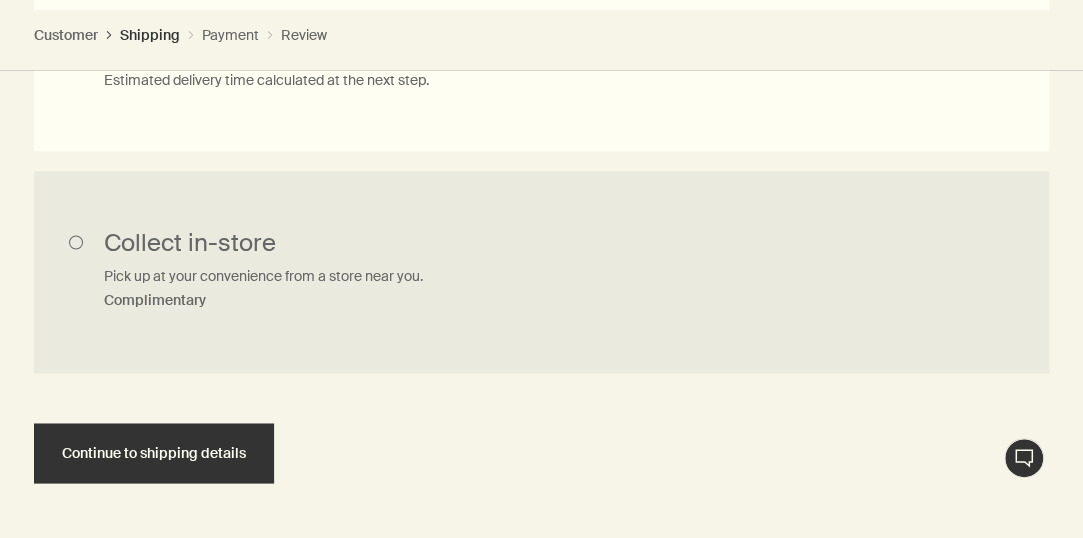 scroll, scrollTop: 1300, scrollLeft: 0, axis: vertical 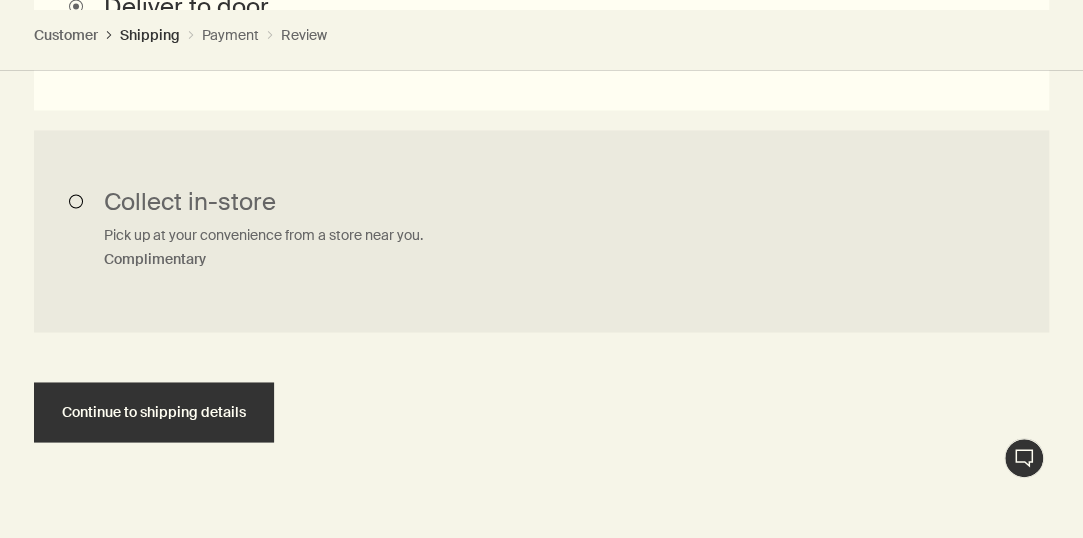 click on "Collect in-store Pick up at your convenience from a store near you. Complimentary" at bounding box center (541, 231) 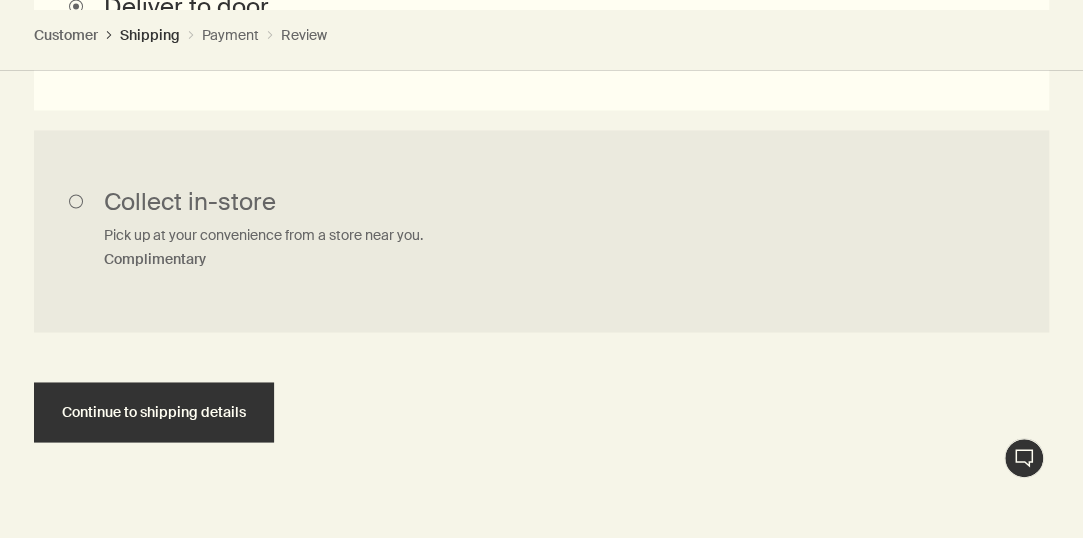 radio on "true" 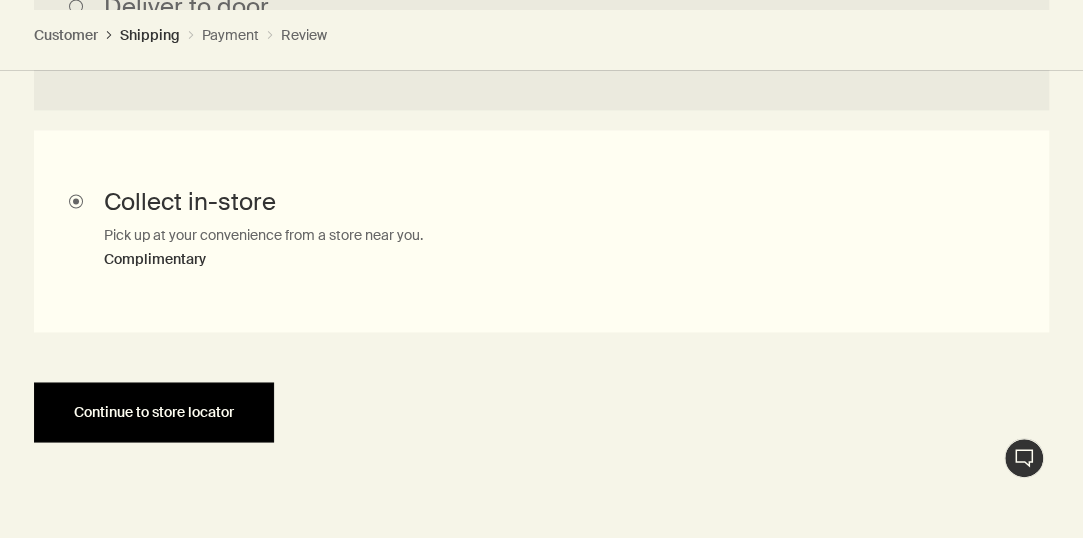 click on "Continue to store locator" at bounding box center [154, 412] 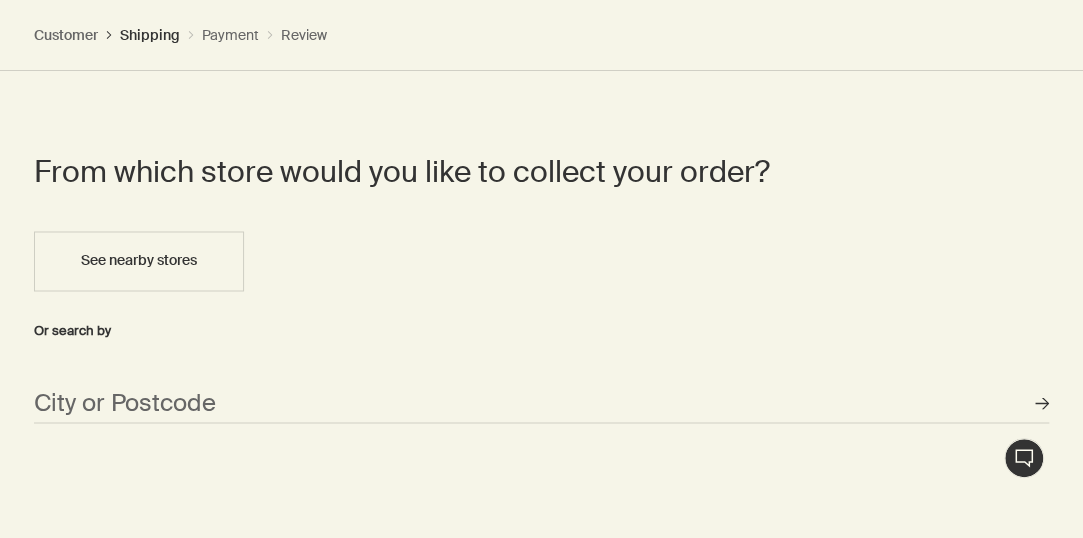 scroll, scrollTop: 1342, scrollLeft: 0, axis: vertical 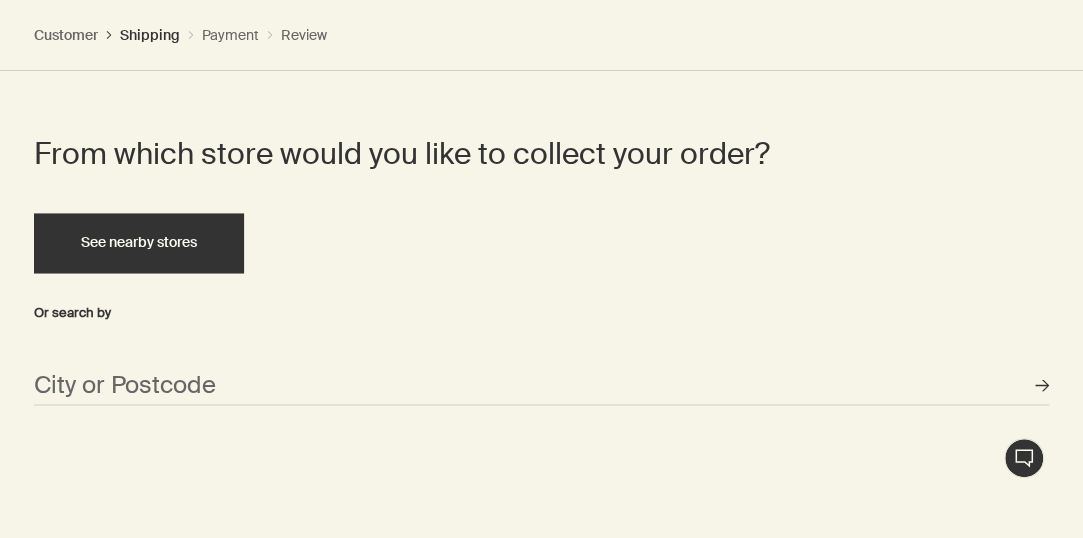click on "See nearby stores" at bounding box center (139, 242) 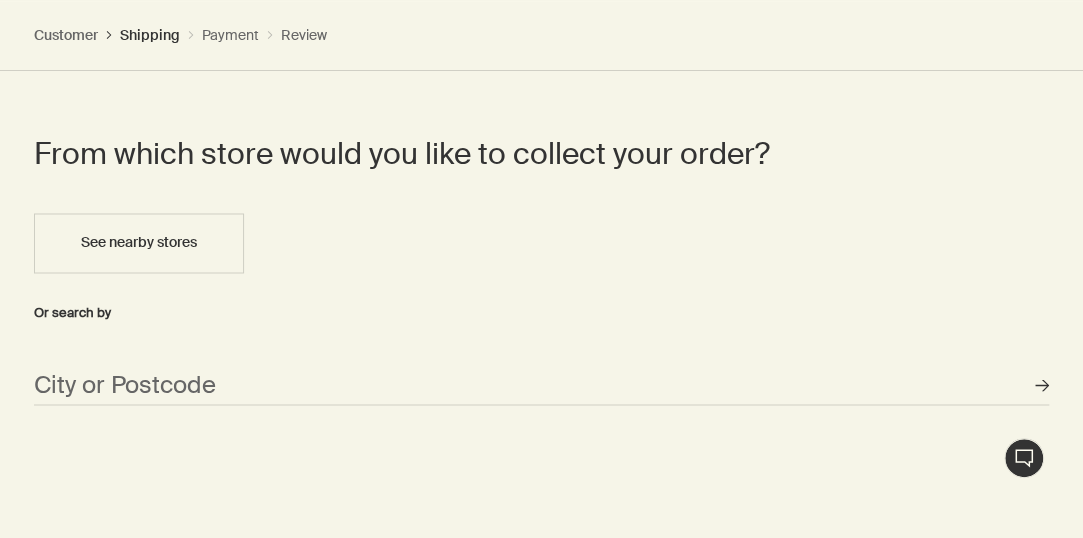 type on "Send Hill Studios, Send Hill, Send, Woking GU23 7HT, UK" 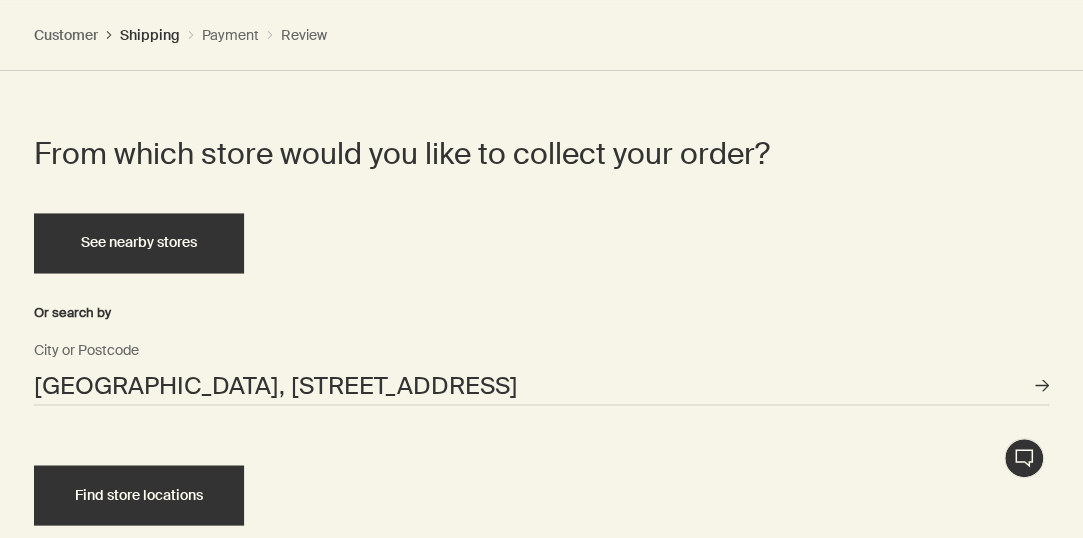 scroll, scrollTop: 1142, scrollLeft: 0, axis: vertical 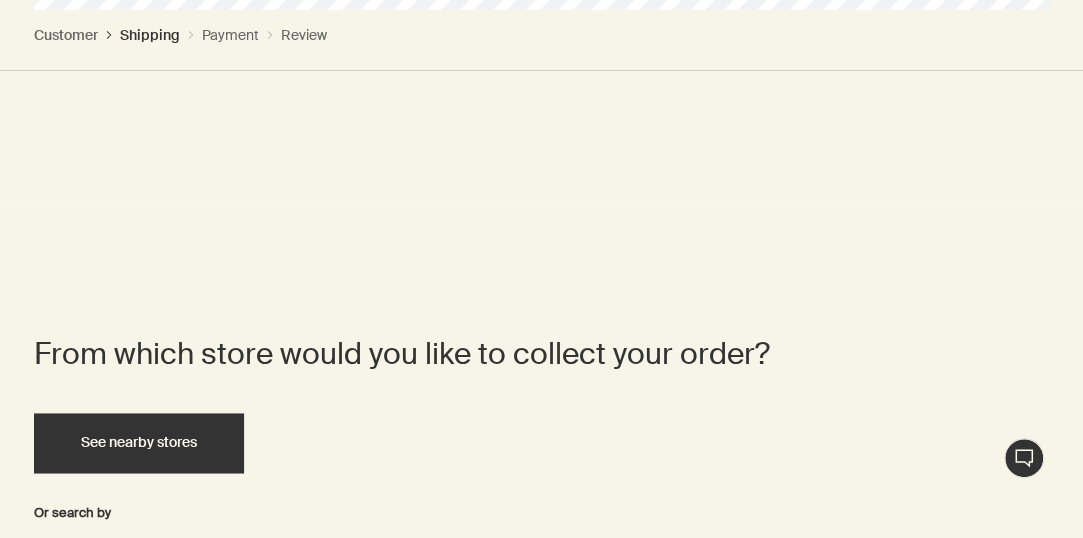 click on "See nearby stores" at bounding box center (139, 443) 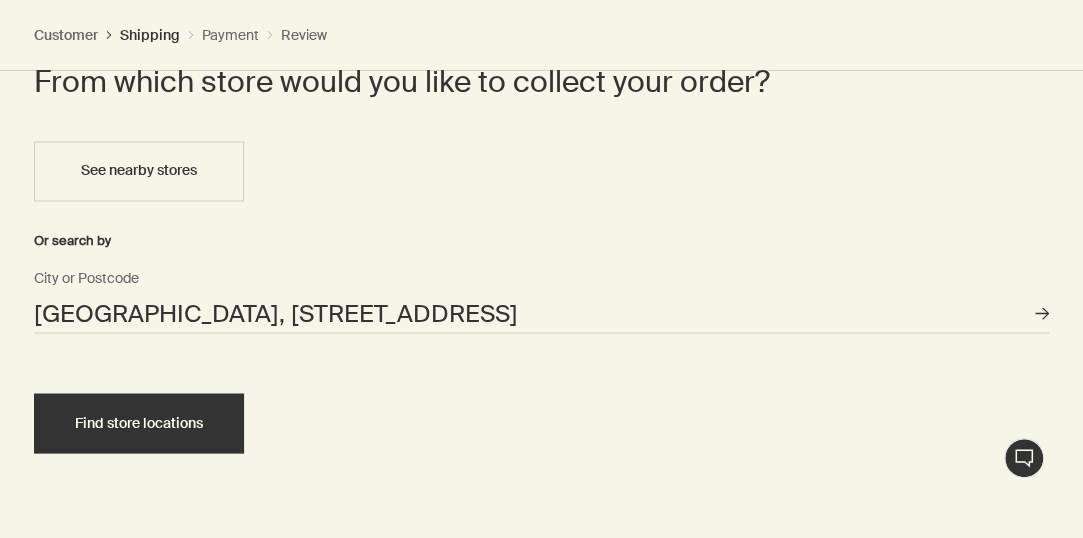 scroll, scrollTop: 1442, scrollLeft: 0, axis: vertical 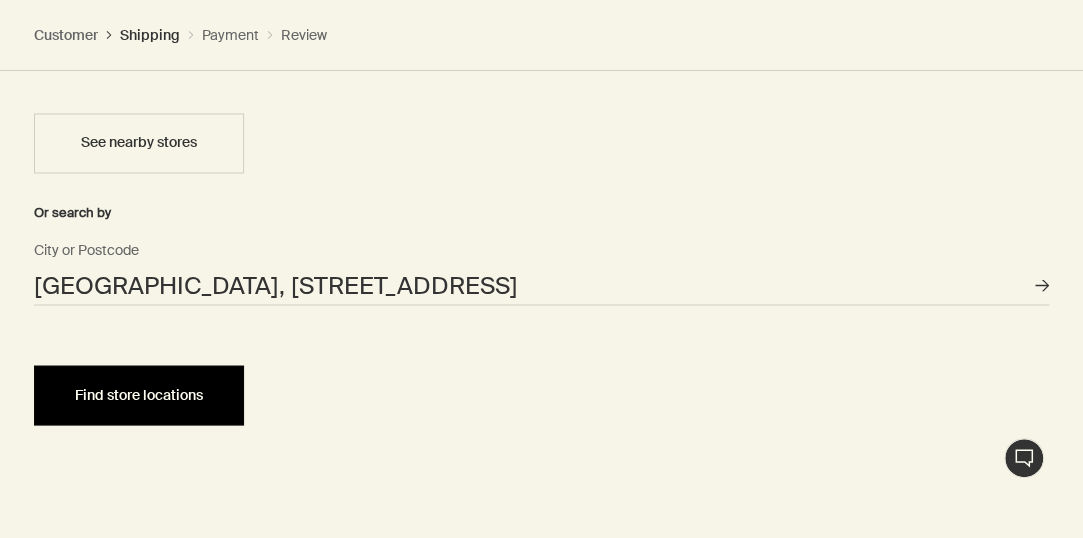 click on "Find store locations" at bounding box center [139, 394] 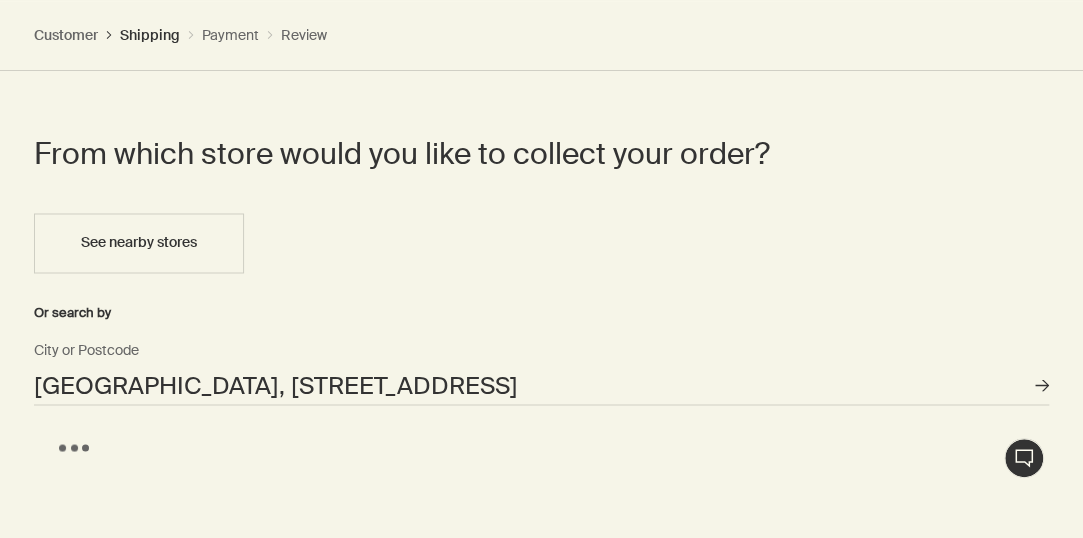 scroll, scrollTop: 1442, scrollLeft: 0, axis: vertical 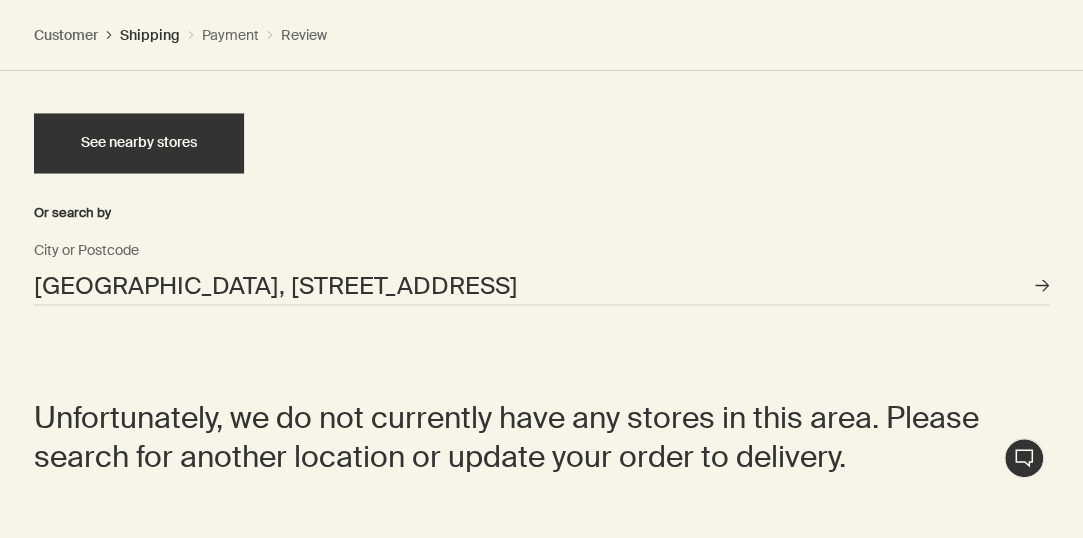 click on "See nearby stores" at bounding box center [139, 142] 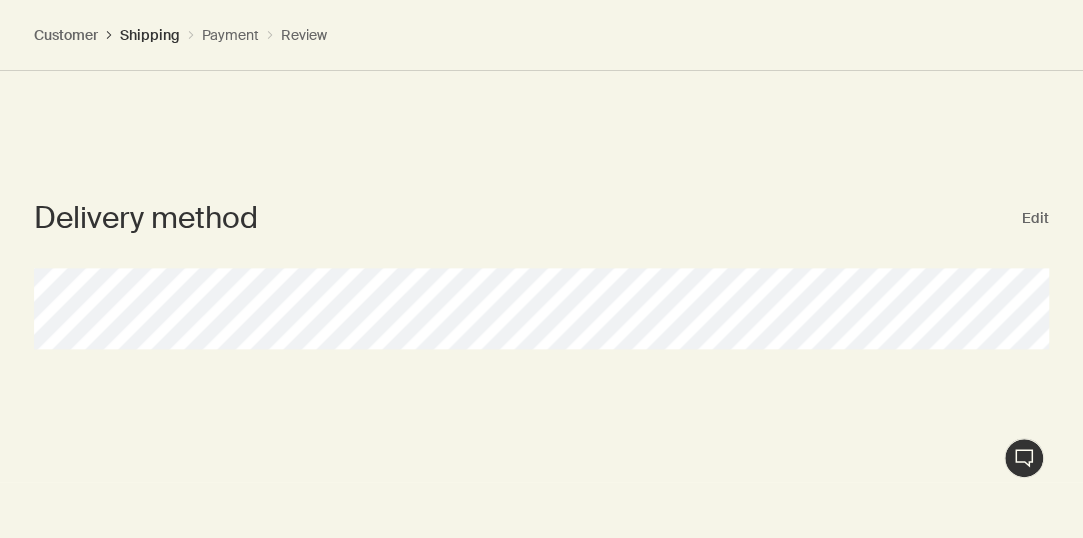 scroll, scrollTop: 860, scrollLeft: 0, axis: vertical 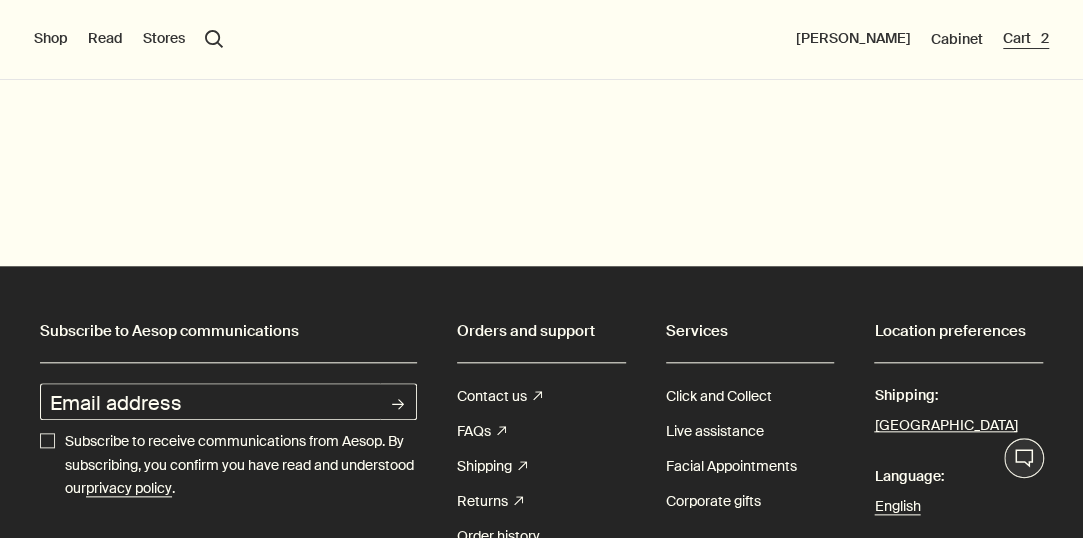 click on "Cart 2" at bounding box center (1026, 39) 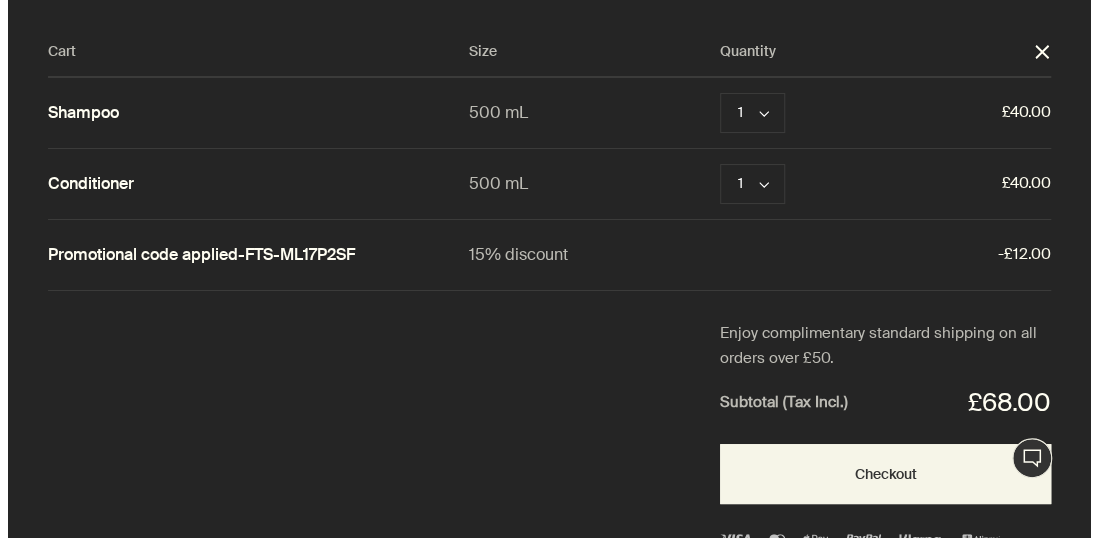 scroll, scrollTop: 0, scrollLeft: 0, axis: both 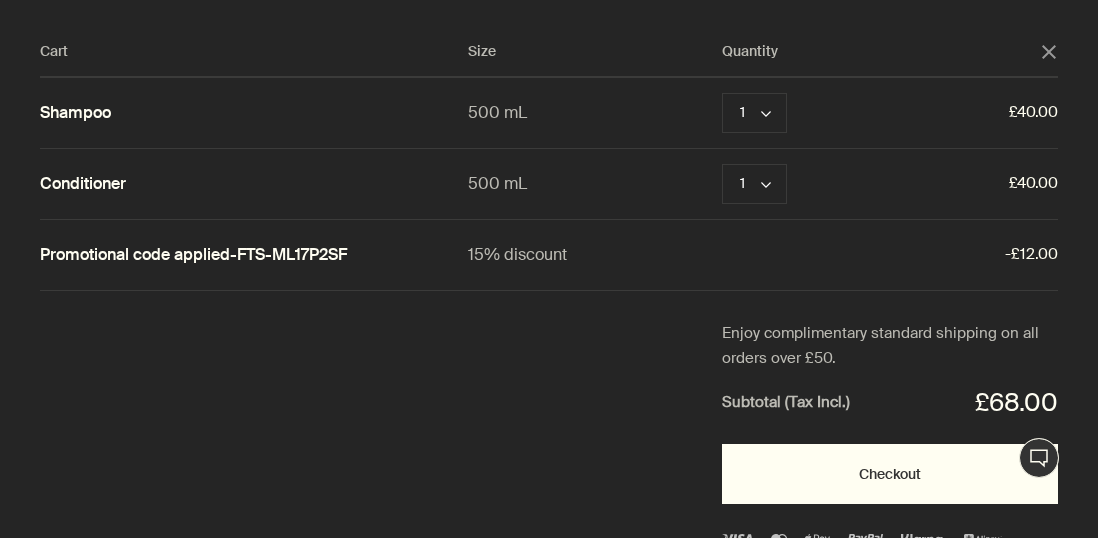 click on "Checkout" at bounding box center [890, 474] 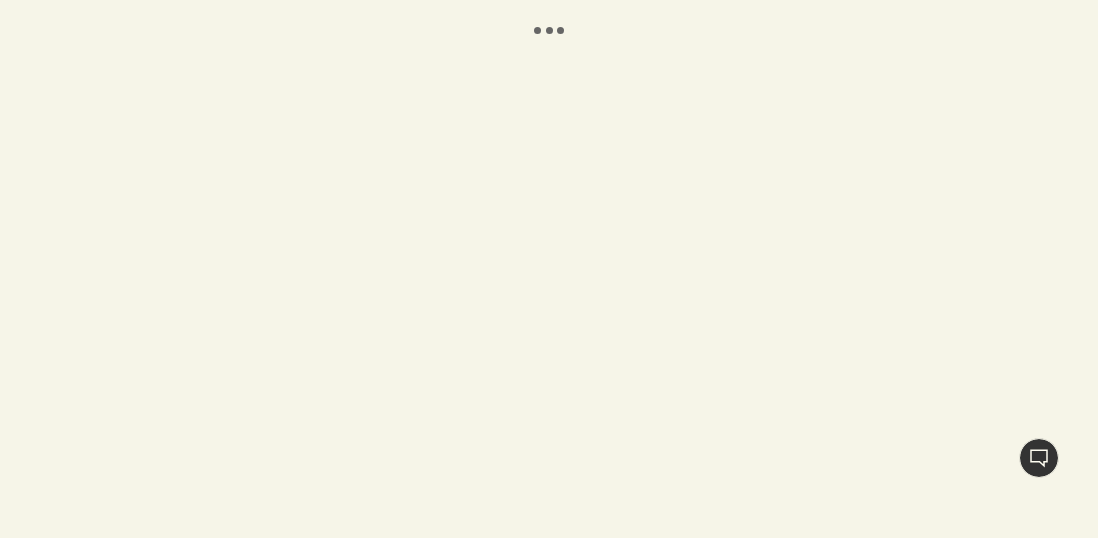 scroll, scrollTop: 0, scrollLeft: 0, axis: both 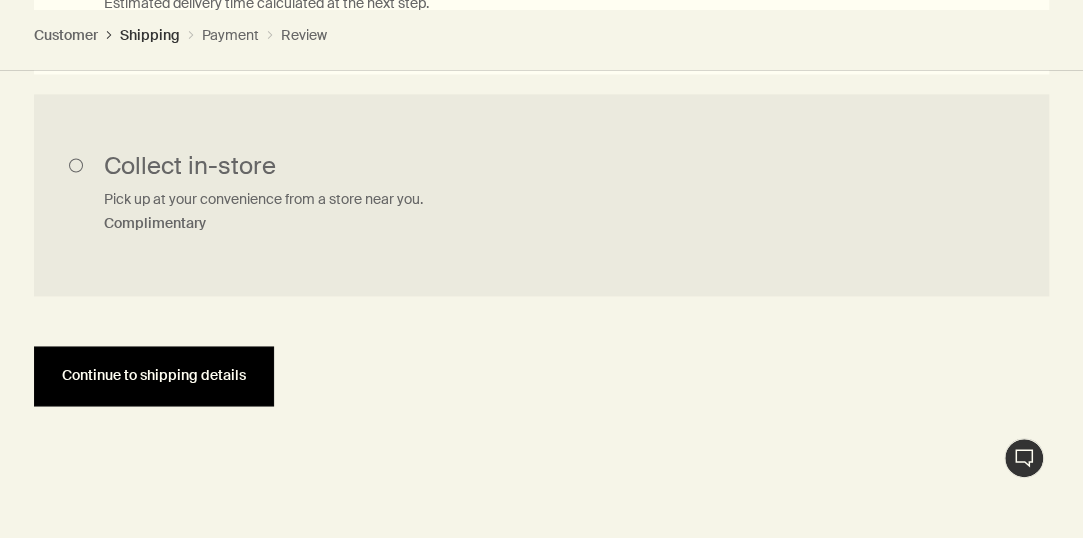 click on "Continue to shipping details" at bounding box center (154, 375) 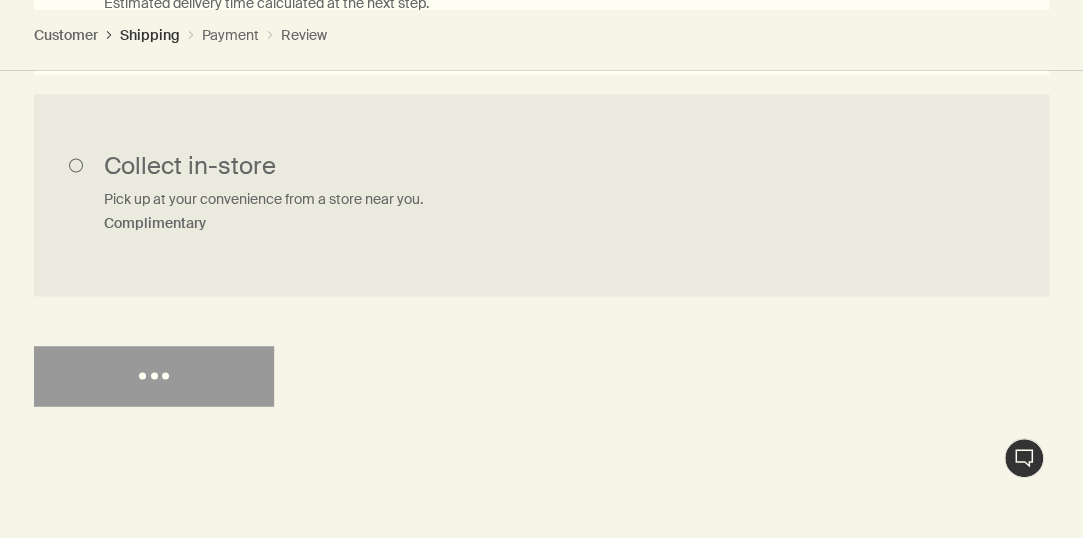 select on "GB" 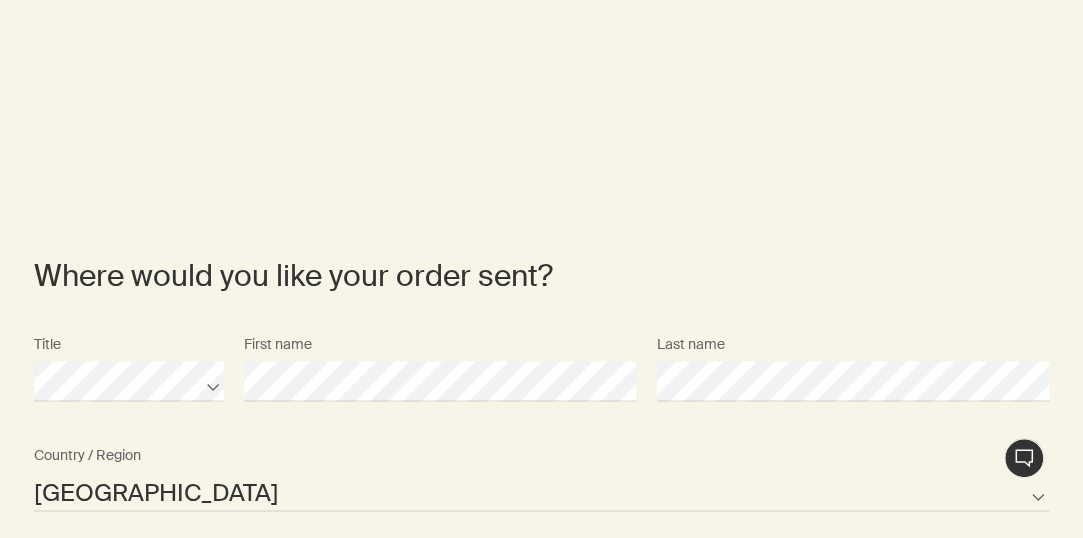 scroll, scrollTop: 0, scrollLeft: 0, axis: both 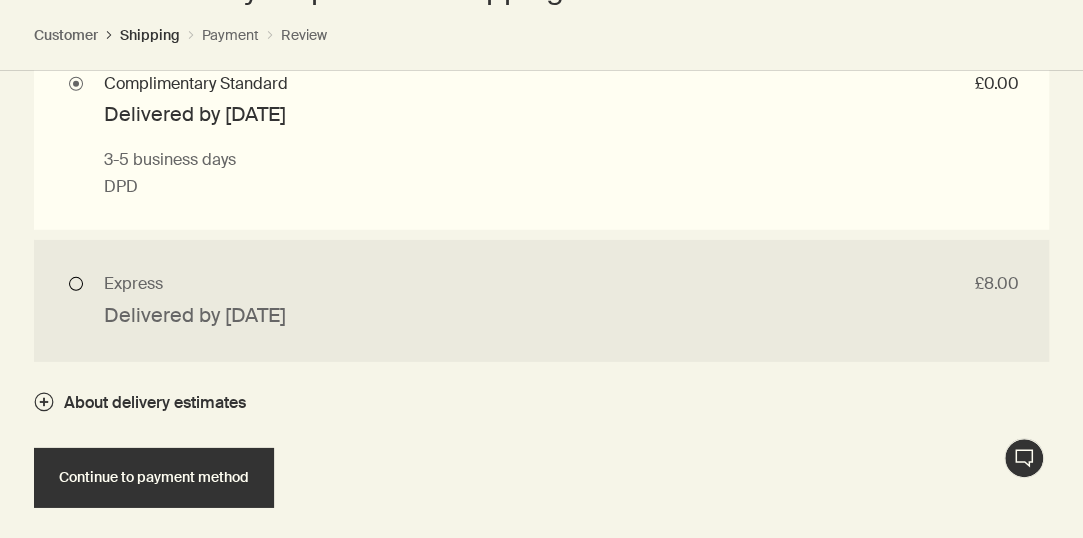 click on "Express £8.00 Delivered by [DATE] Next business day if ordered before 12pm DPD" at bounding box center (541, 300) 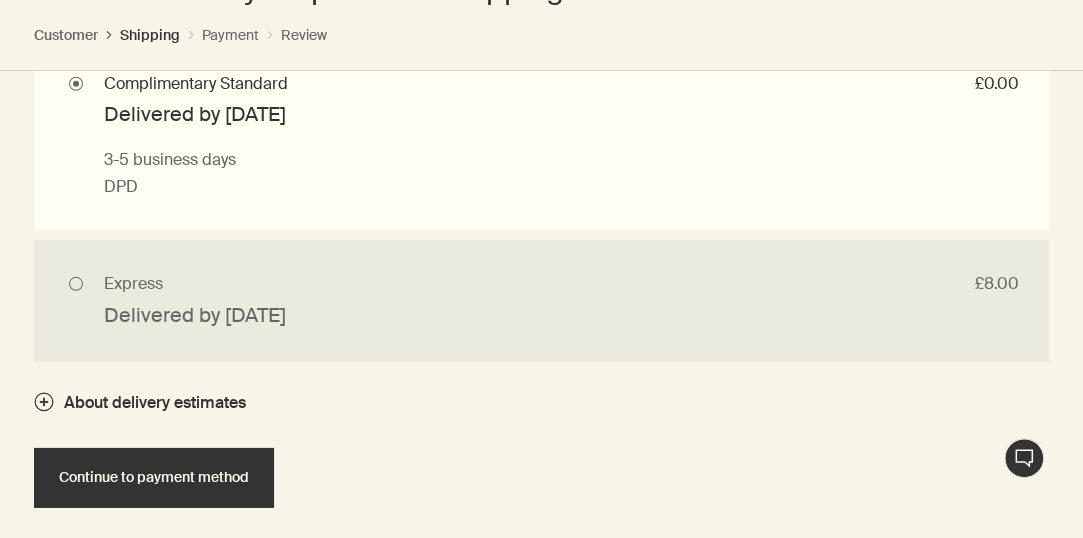 radio on "true" 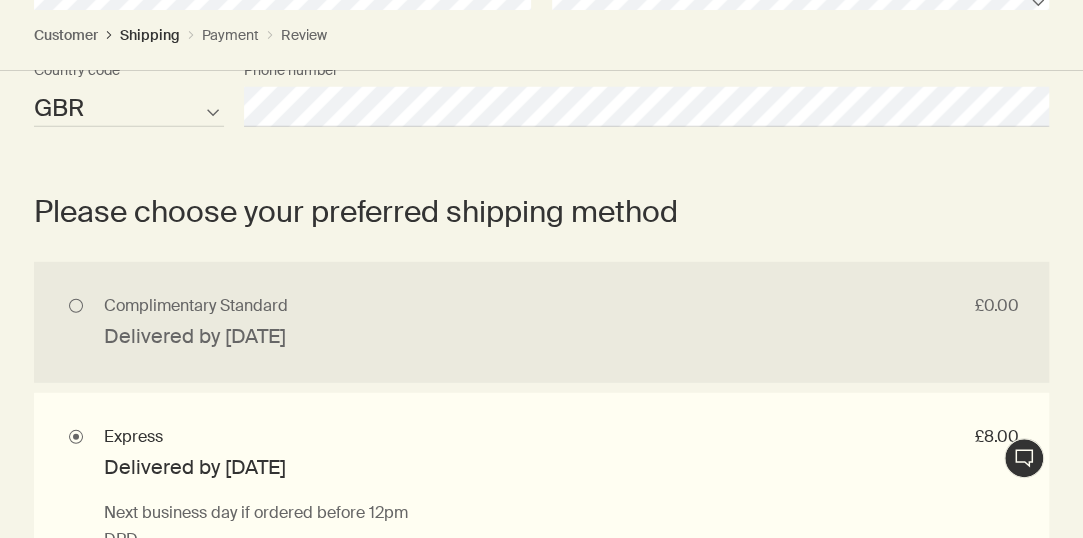 scroll, scrollTop: 1982, scrollLeft: 0, axis: vertical 